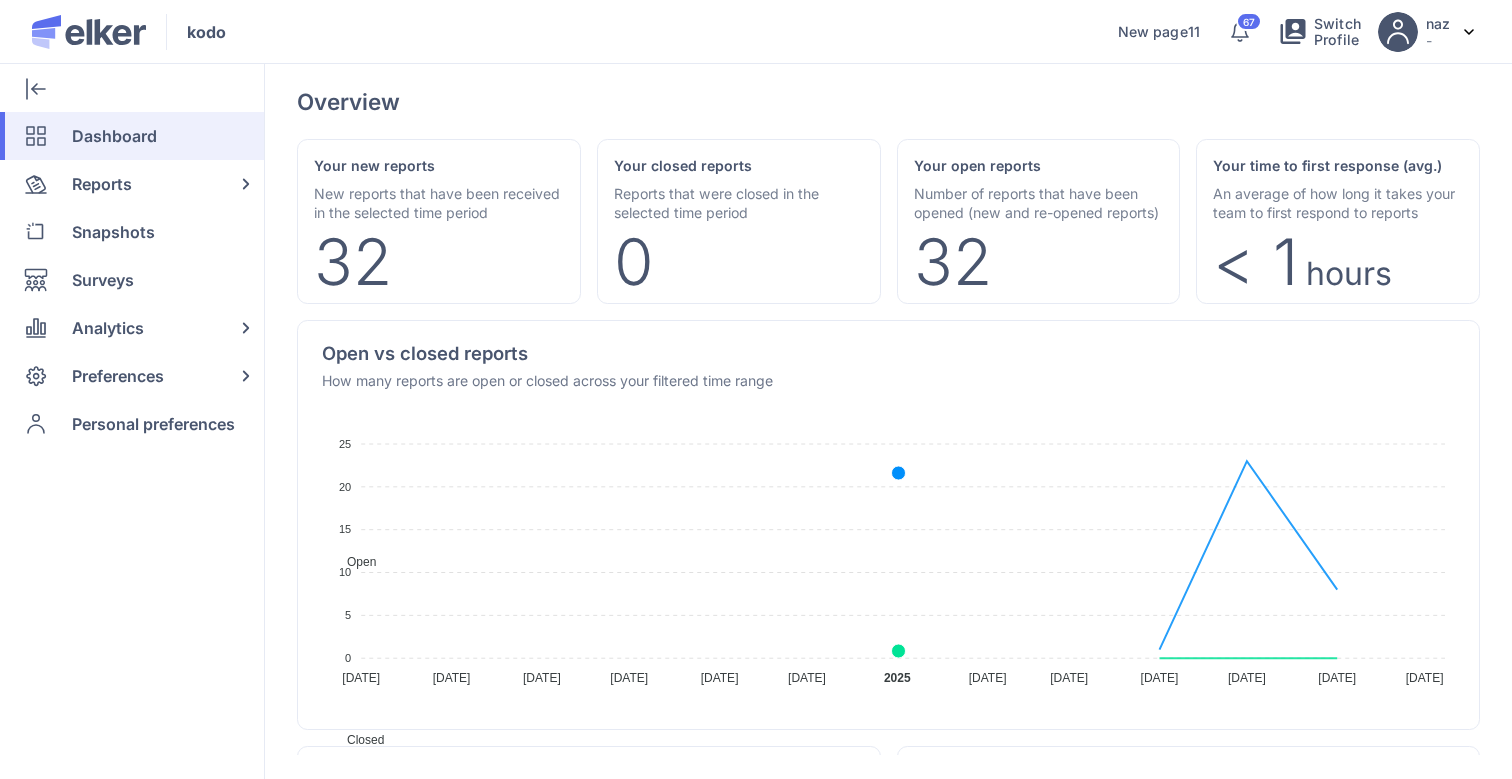 scroll, scrollTop: 0, scrollLeft: 0, axis: both 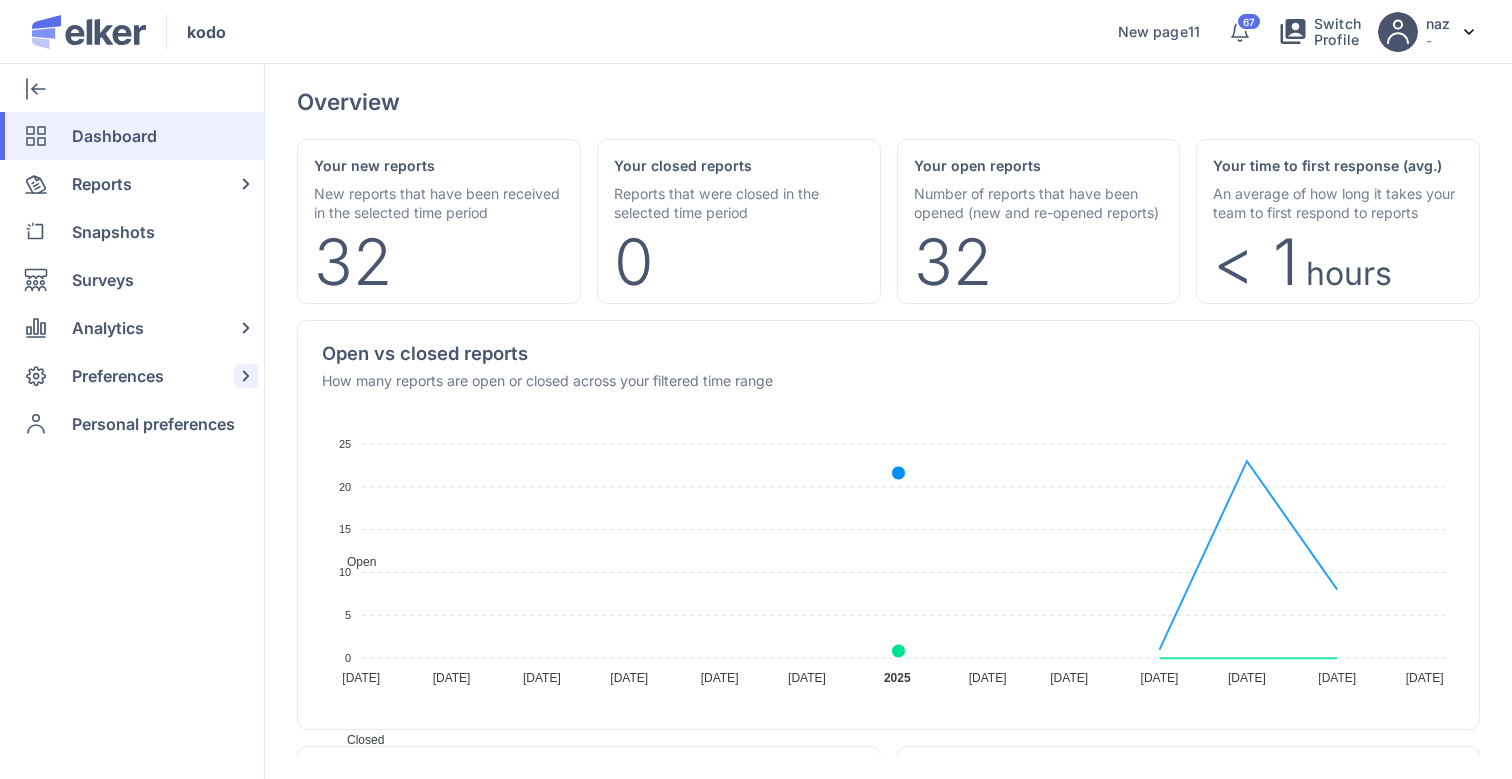 click on "Preferences" at bounding box center (118, 376) 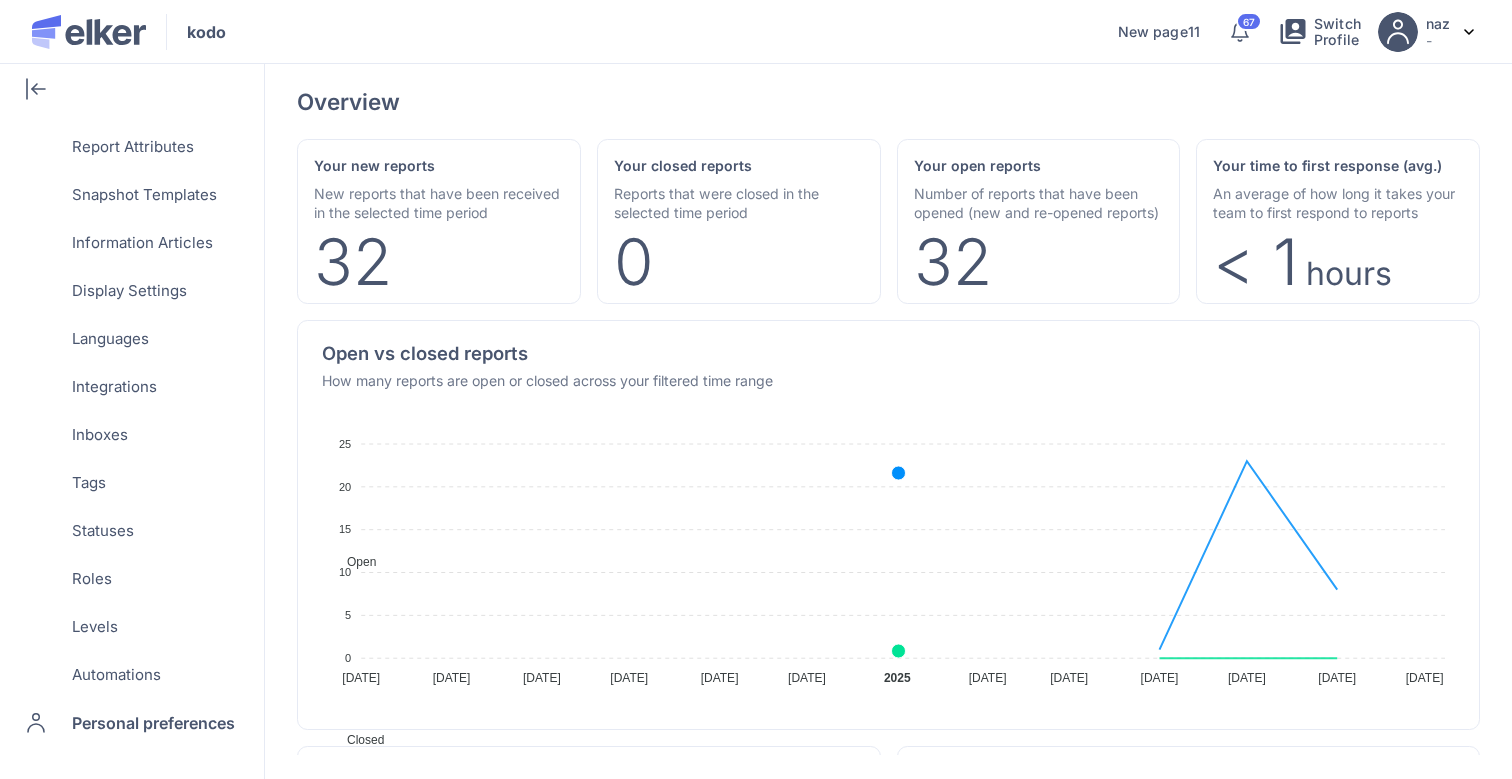scroll, scrollTop: 0, scrollLeft: 0, axis: both 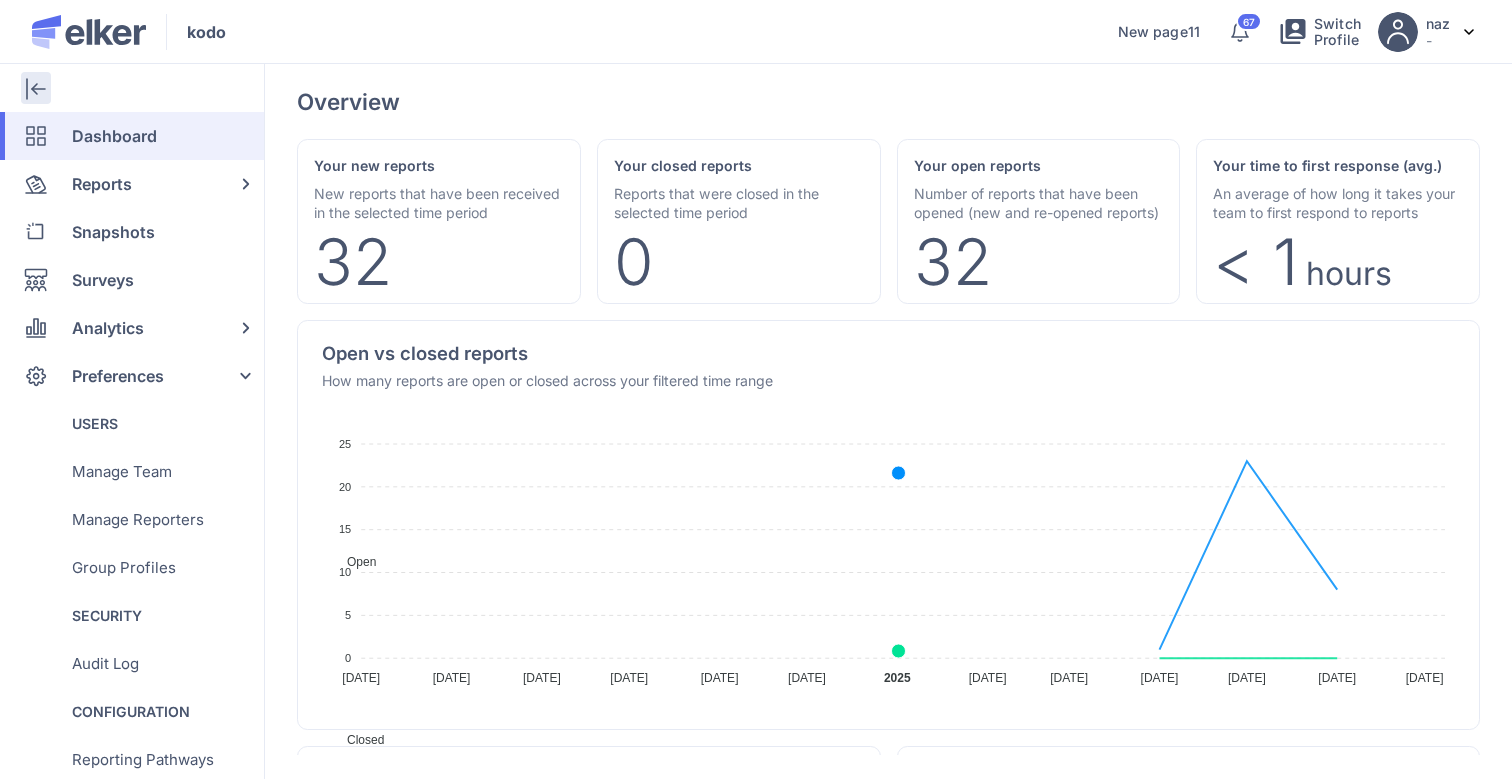 click 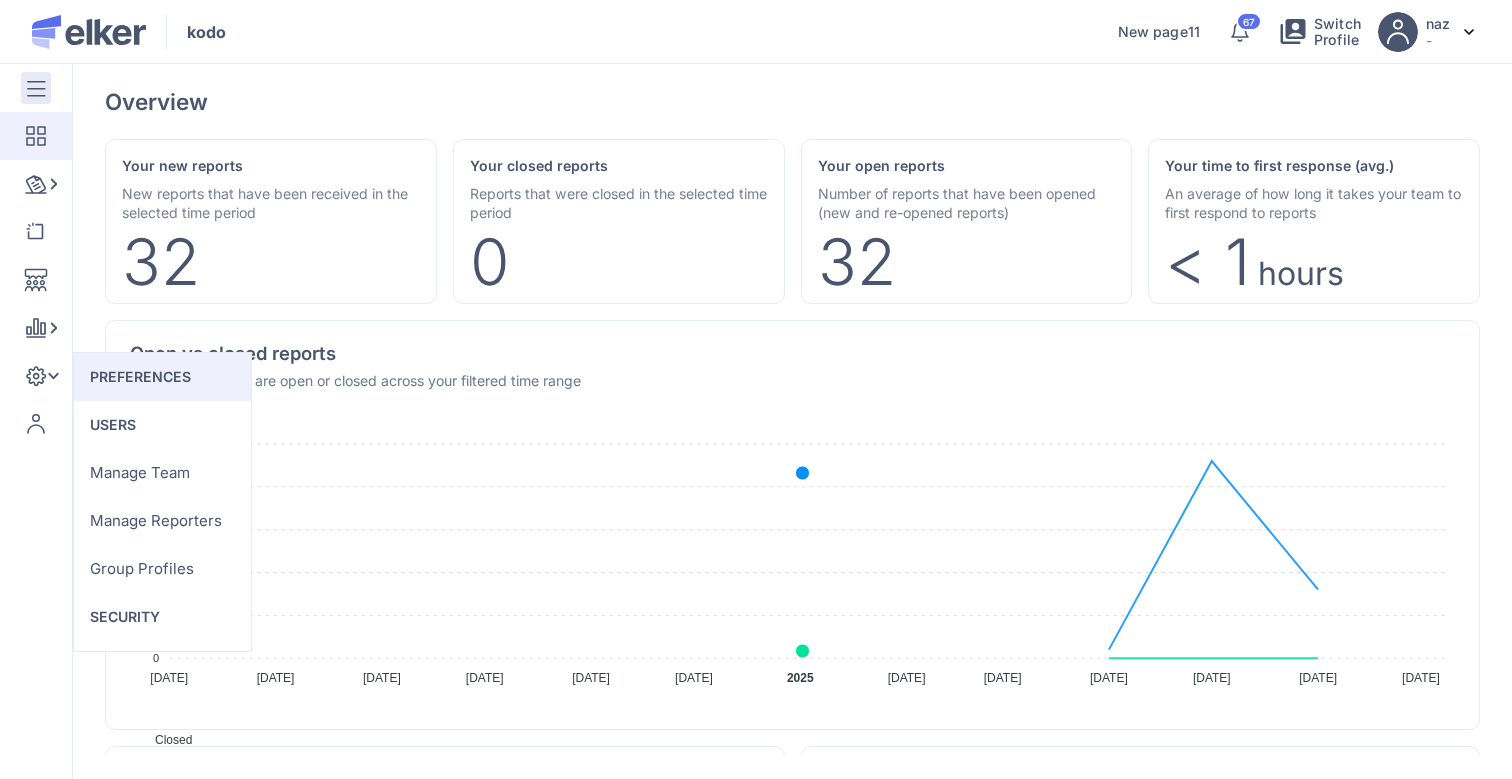 click 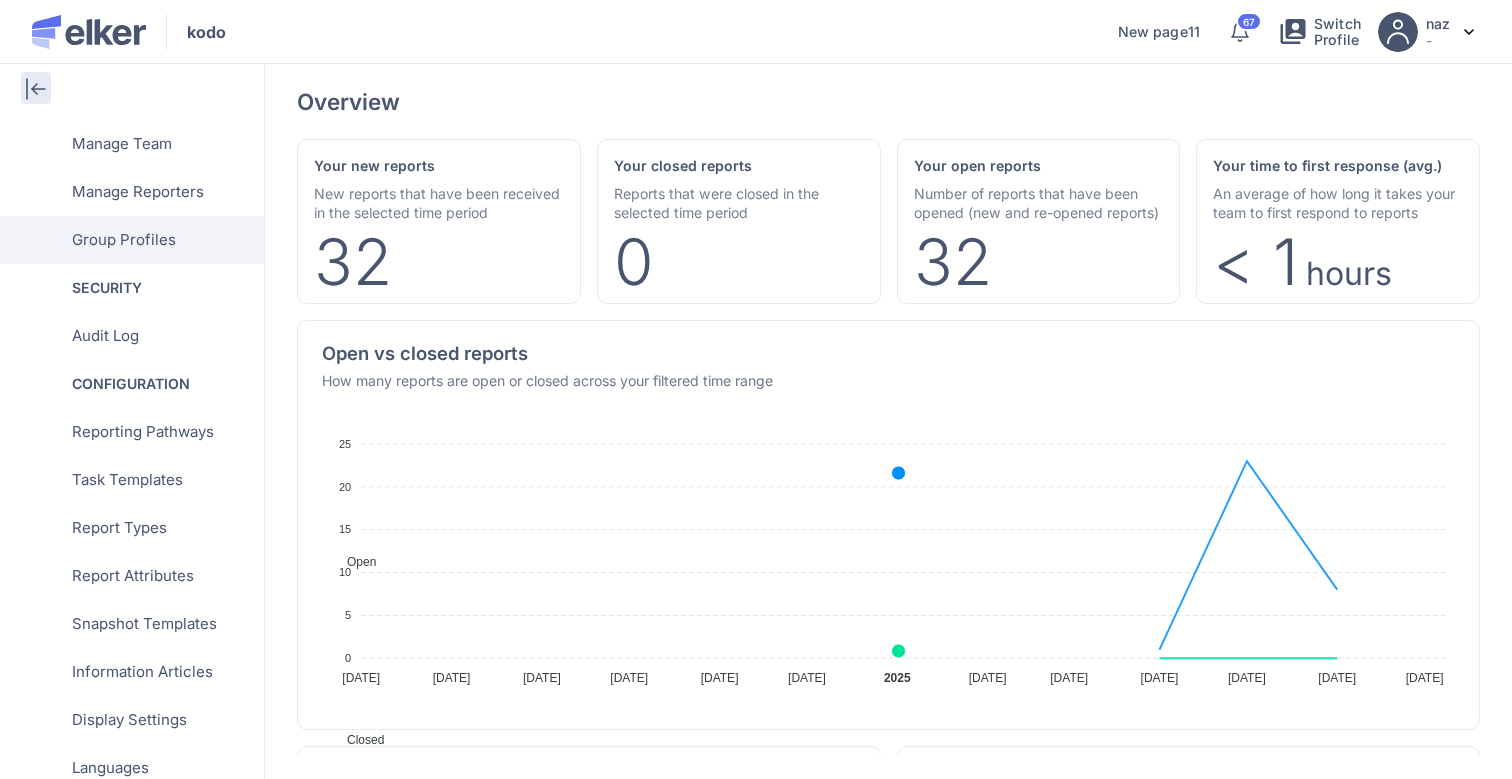 scroll, scrollTop: 757, scrollLeft: 0, axis: vertical 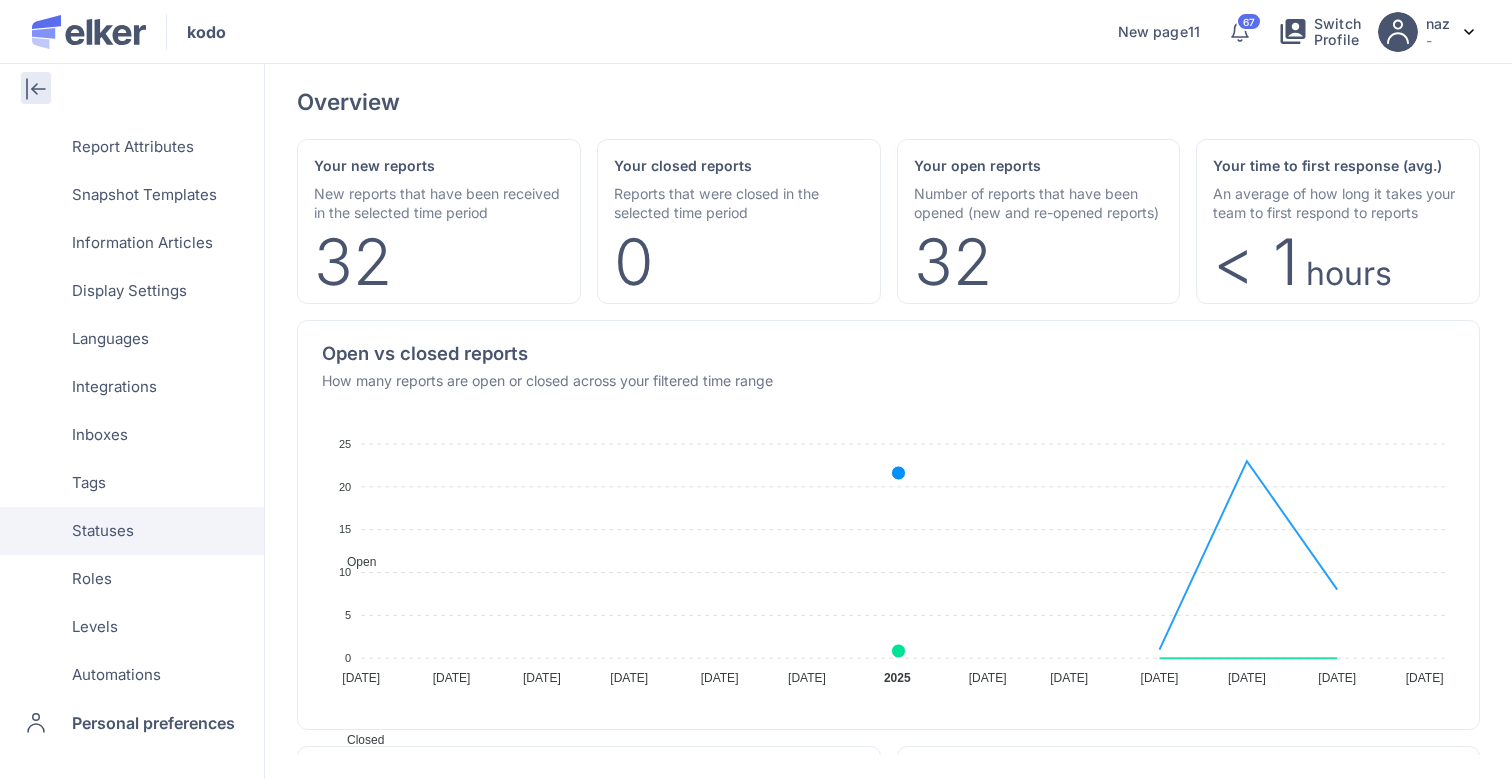 click on "Statuses" at bounding box center [103, 531] 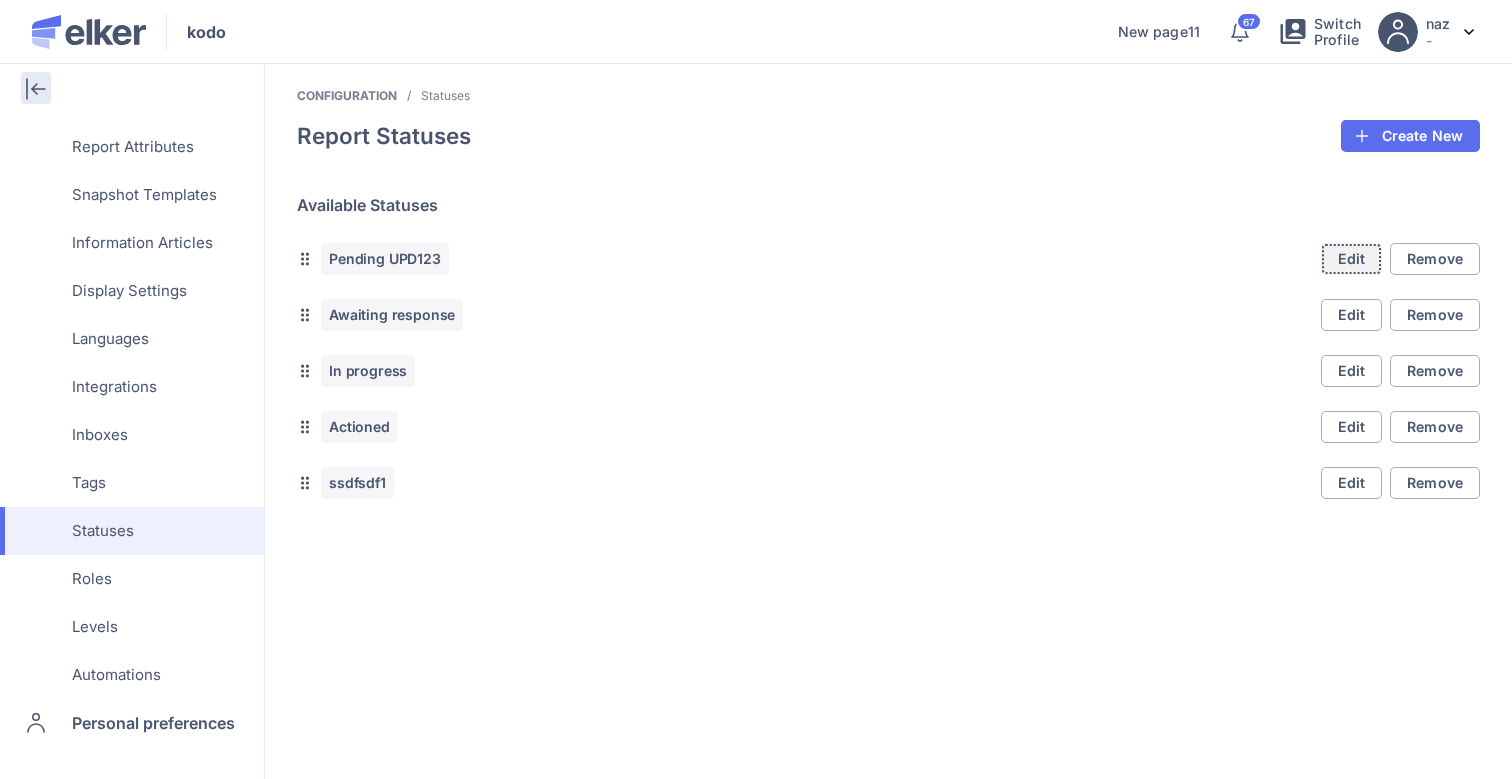 click on "Edit" 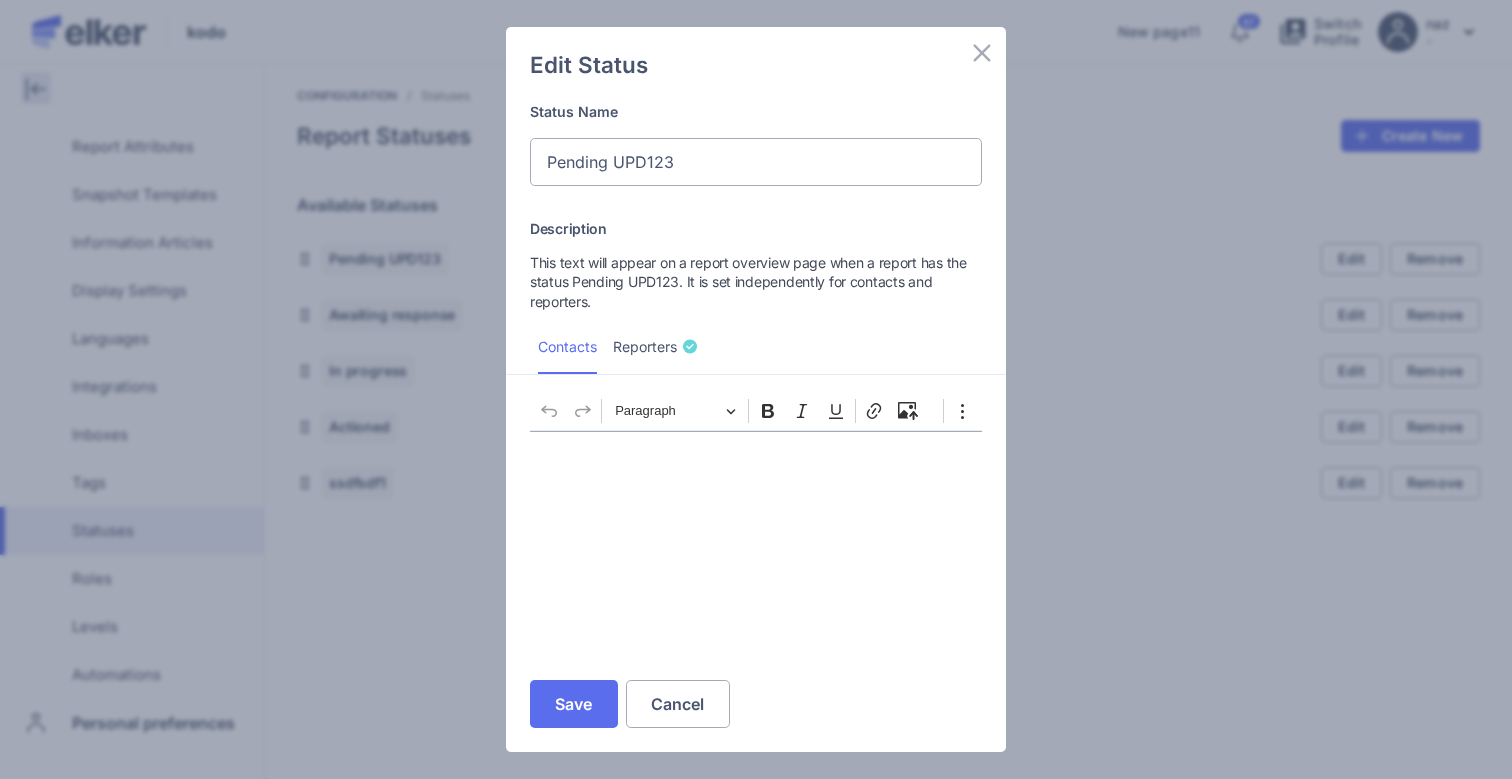 drag, startPoint x: 614, startPoint y: 164, endPoint x: 798, endPoint y: 169, distance: 184.06792 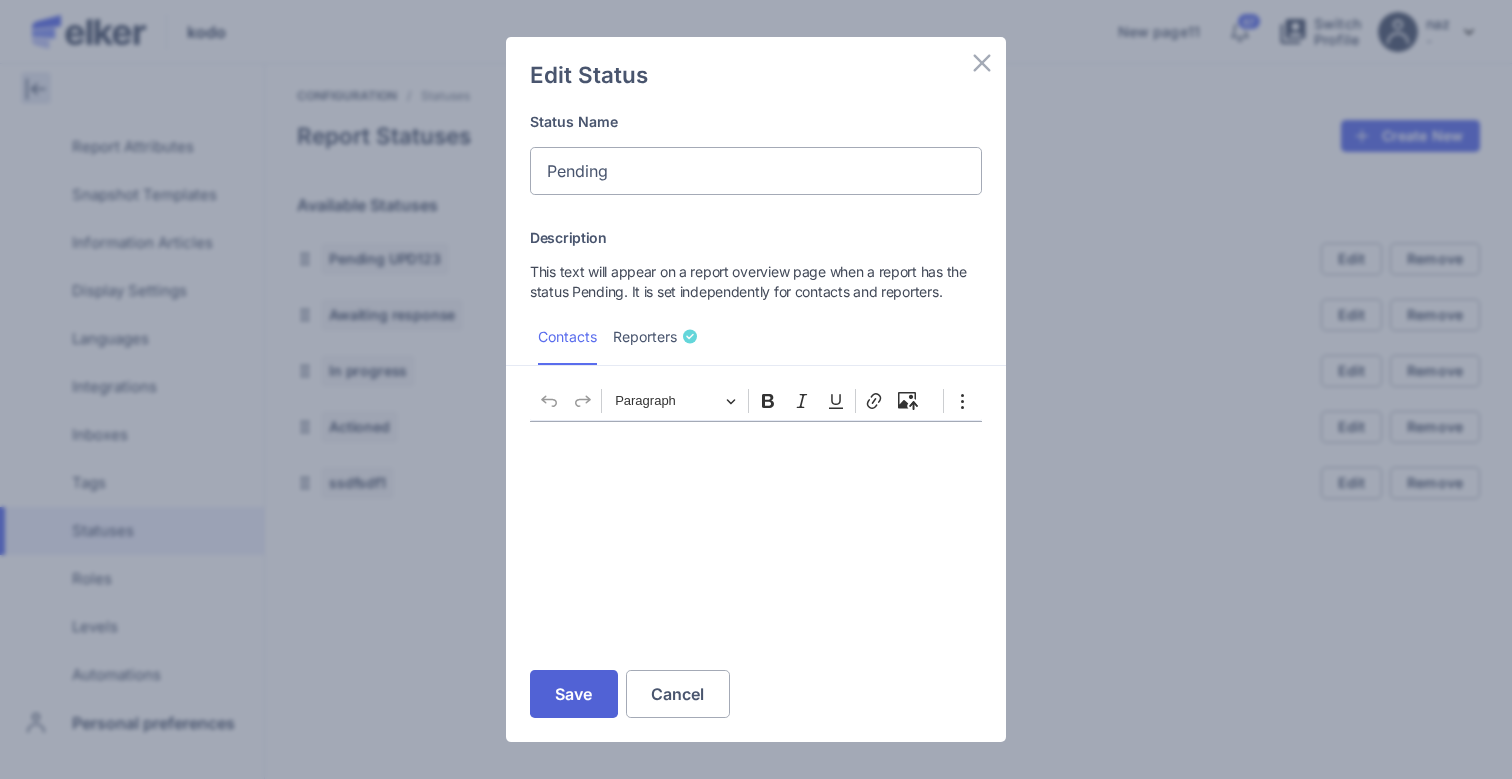 type on "Pending" 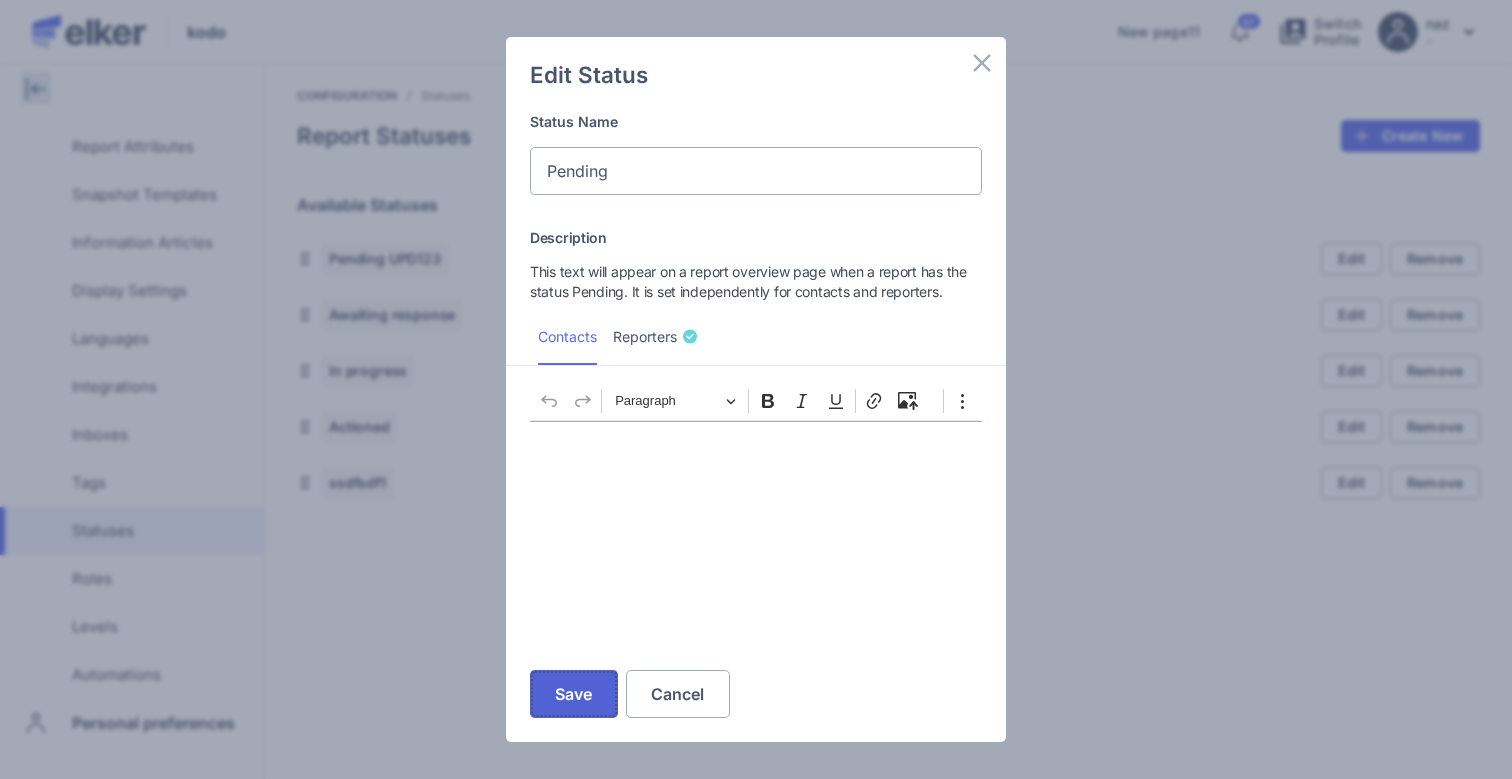 click on "Save" at bounding box center (574, 694) 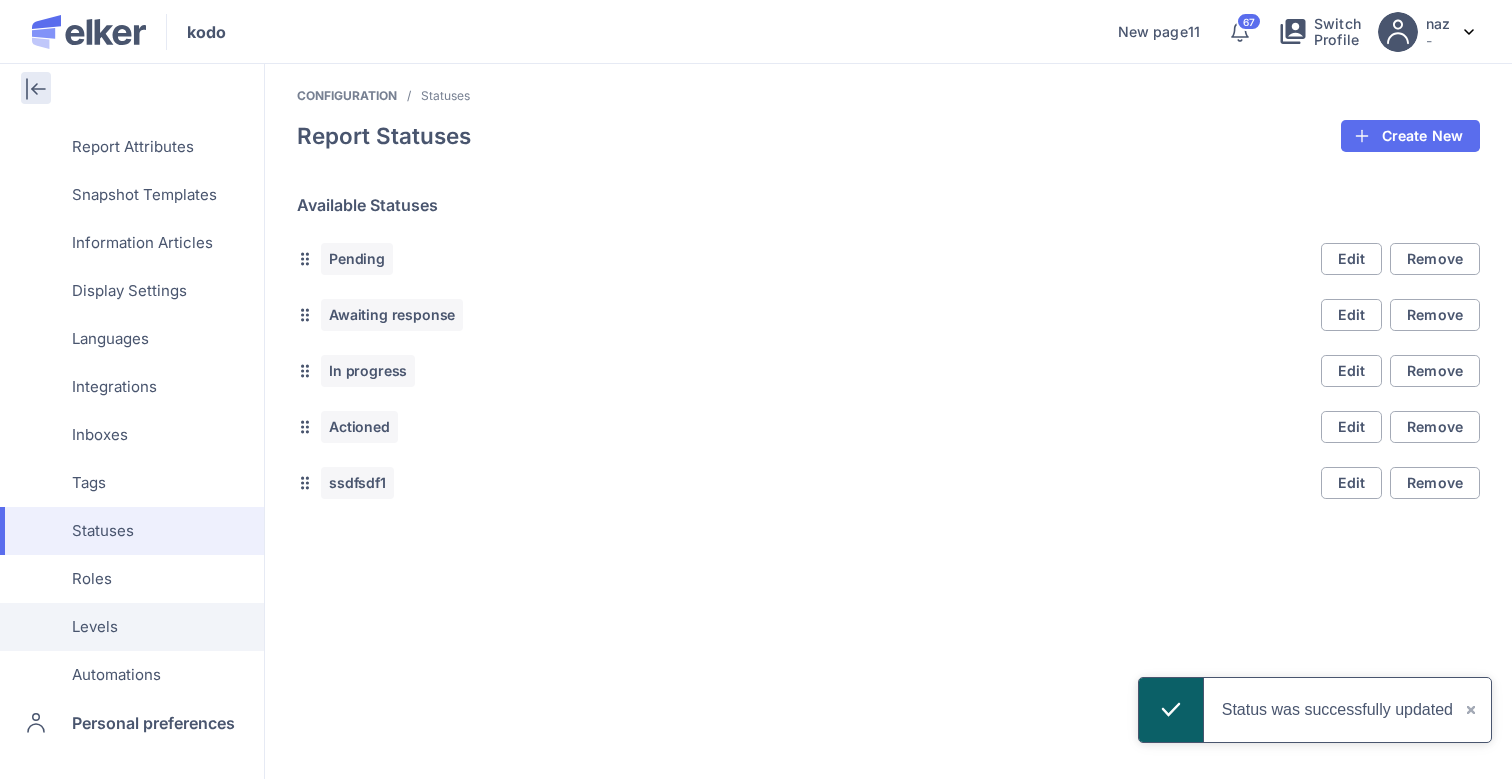 click on "Levels" 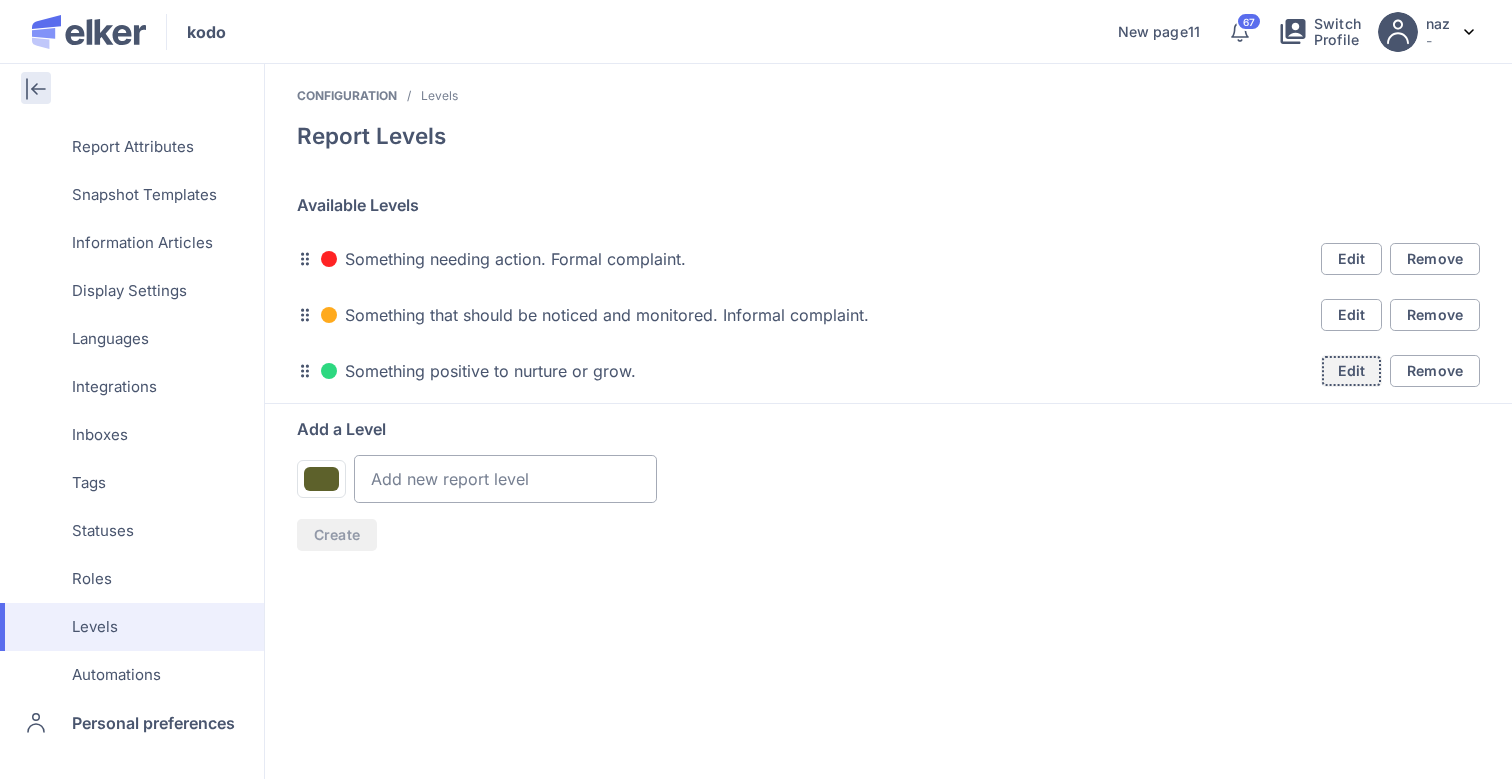 click on "Edit" 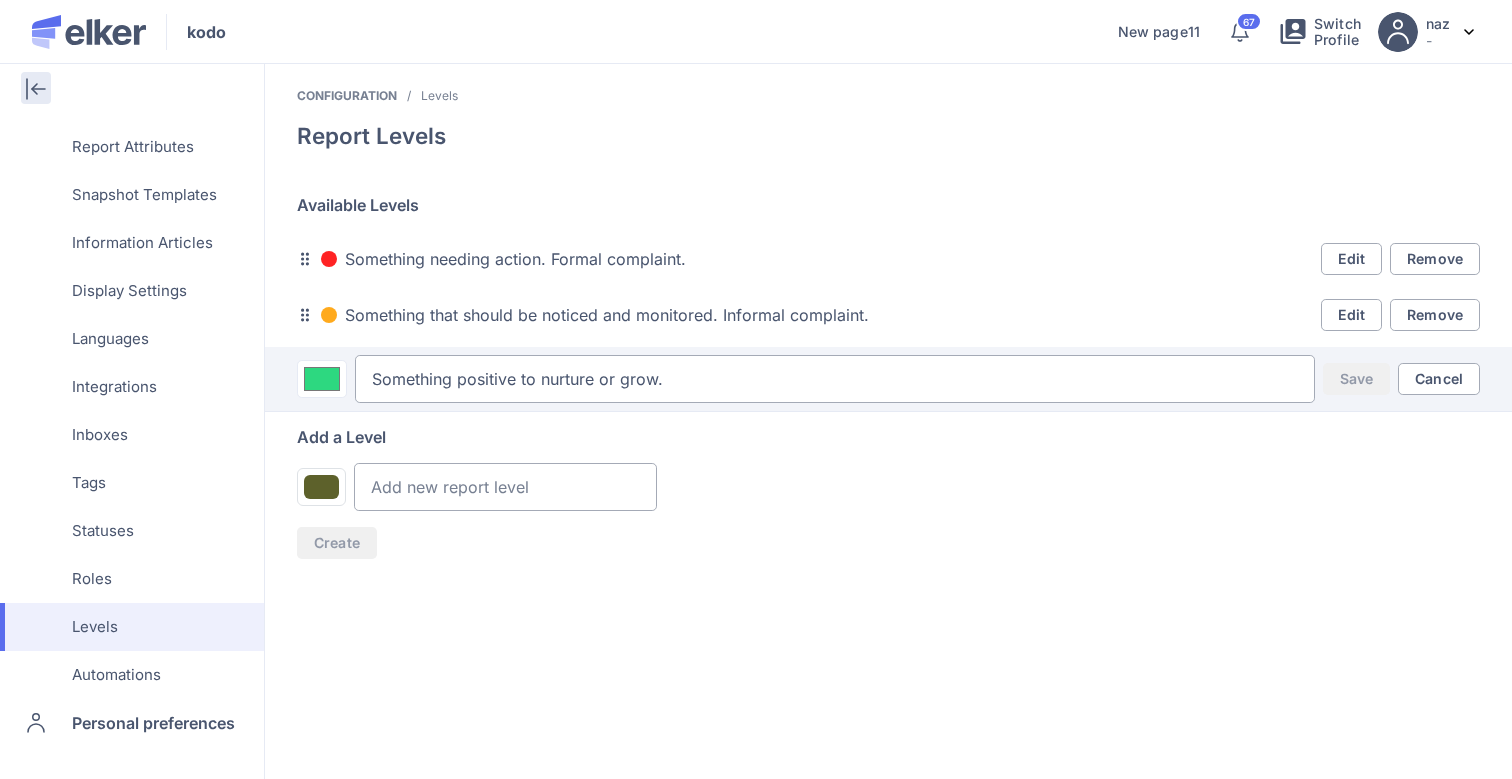 click on "Something positive to nurture or grow." 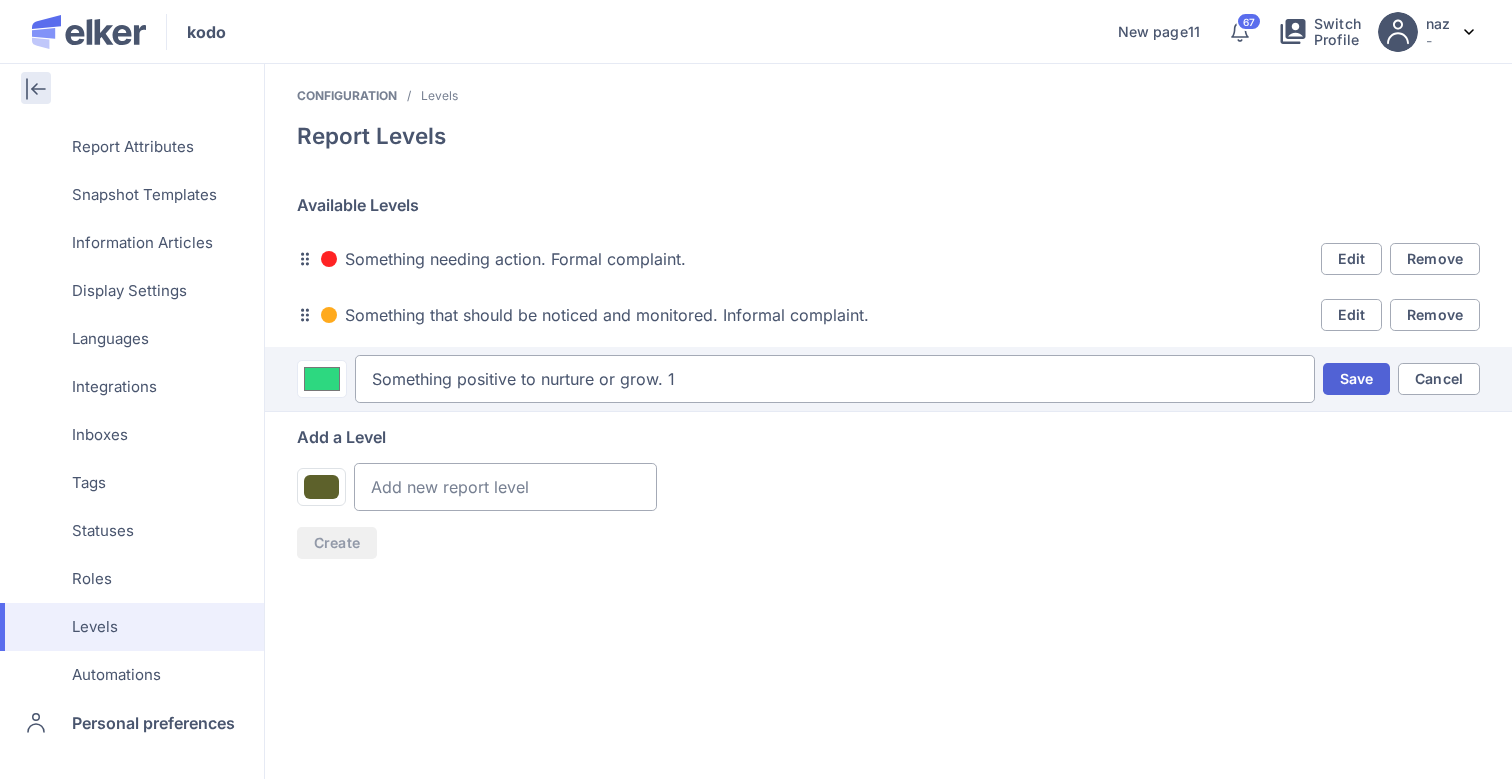 type on "Something positive to nurture or grow. 1" 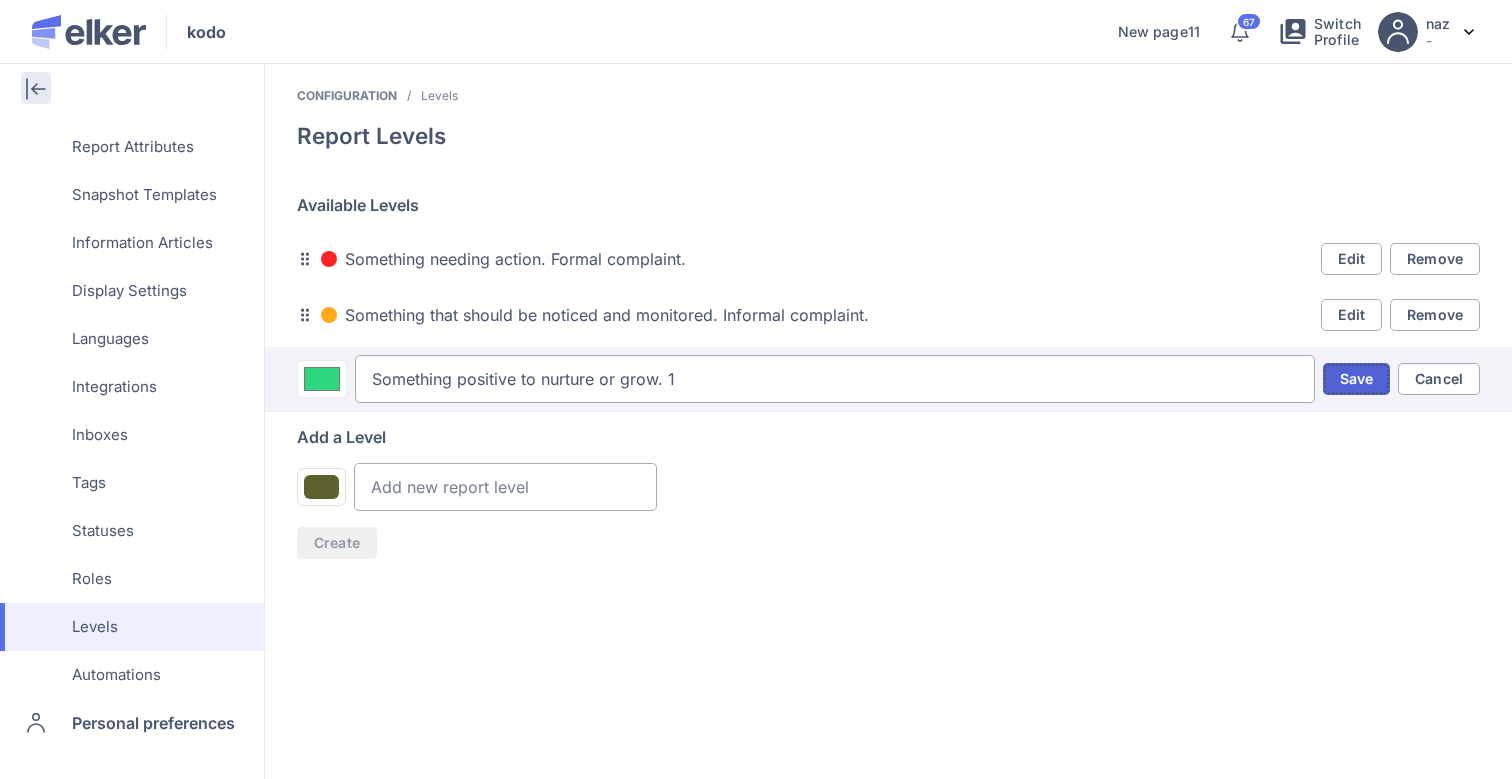 click on "Save" at bounding box center [1357, 379] 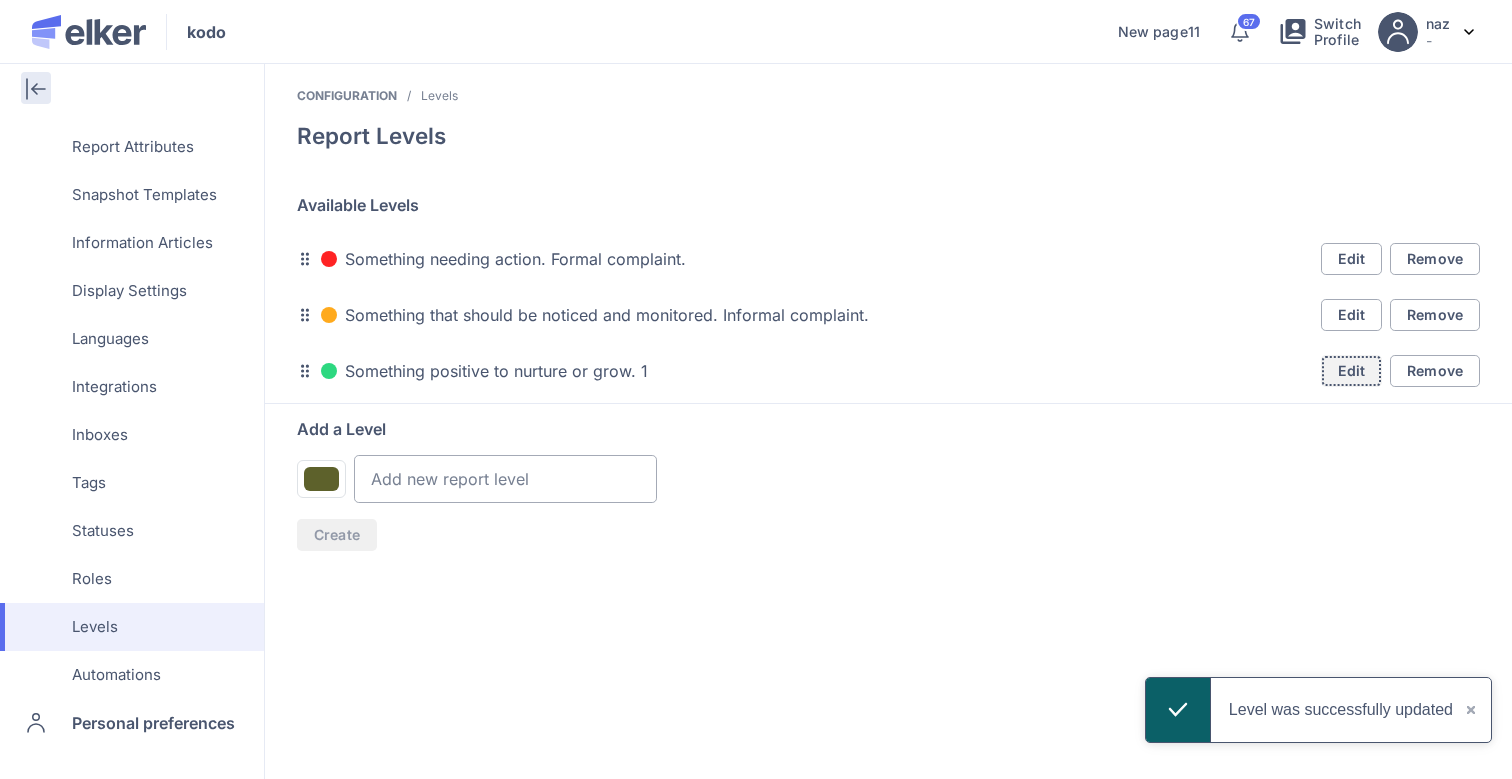 click on "Edit" 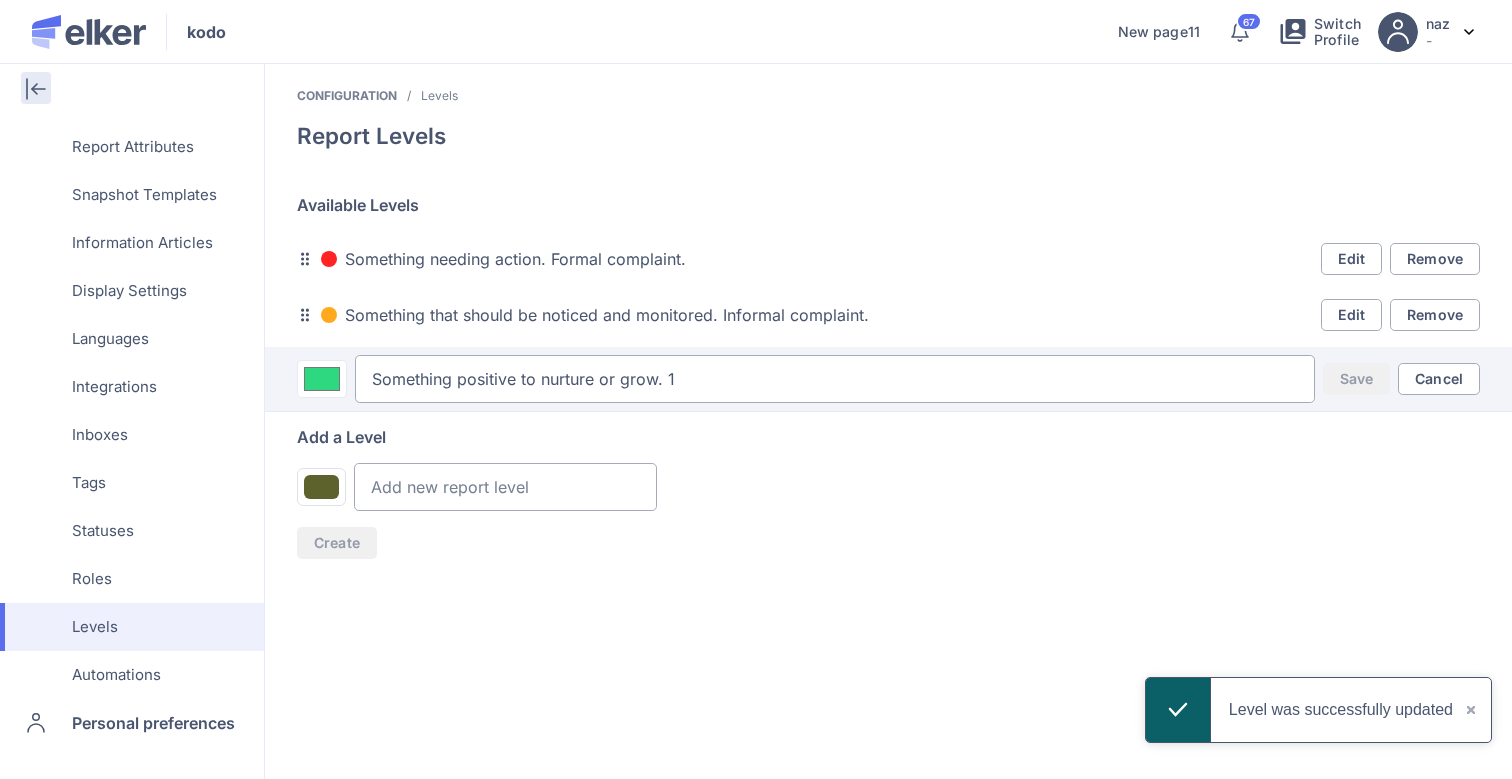click on "Something positive to nurture or grow. 1" 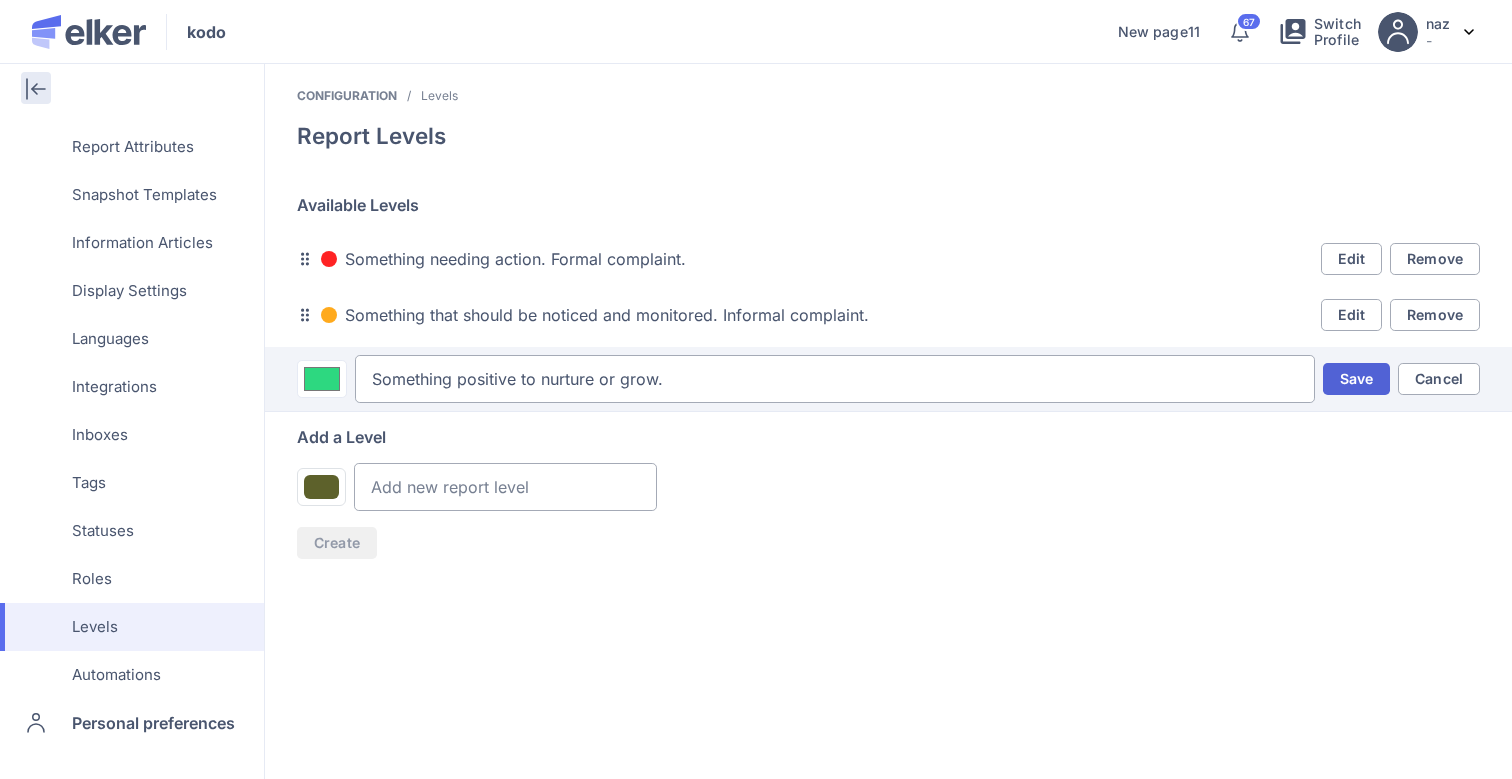 type on "Something positive to nurture or grow." 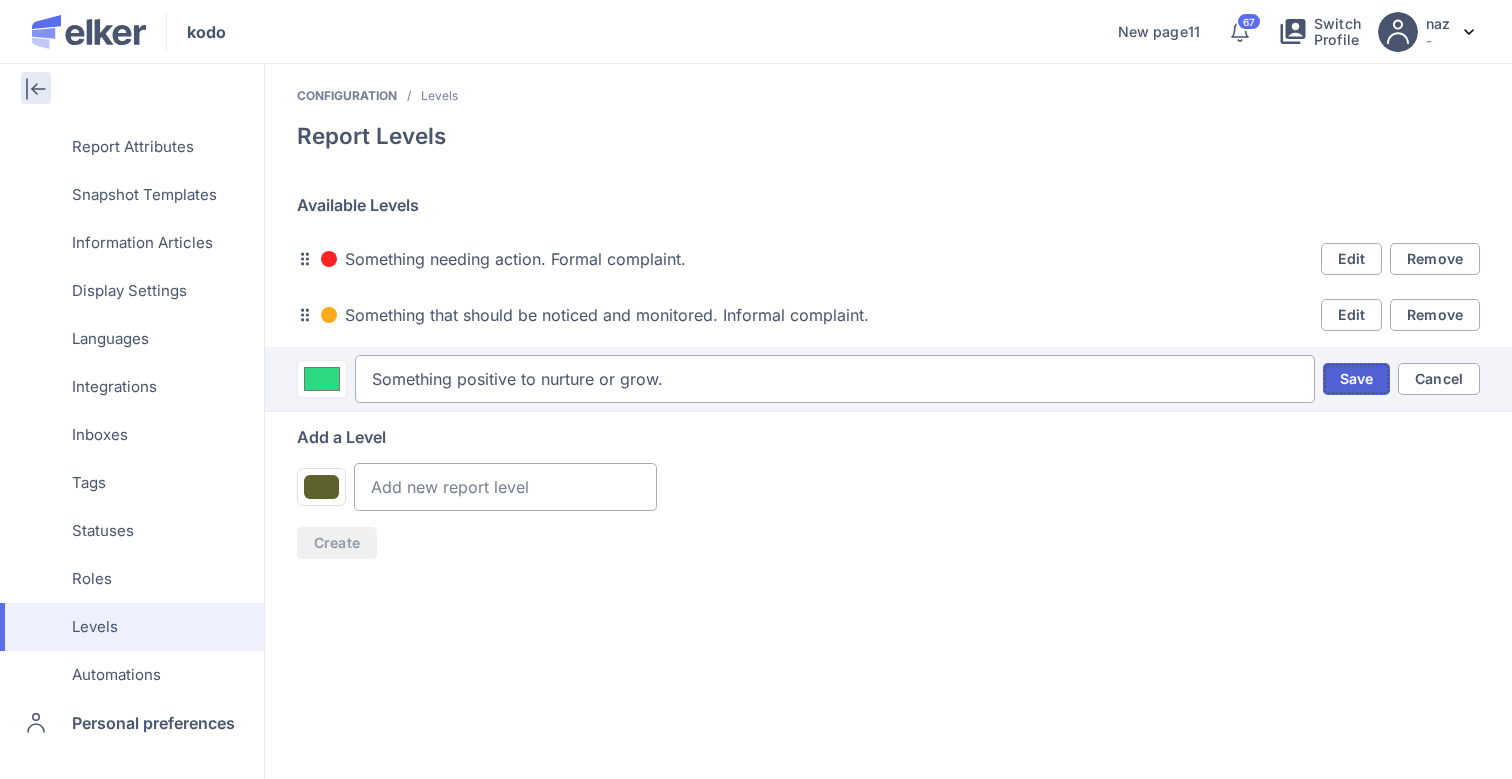 click on "Save" 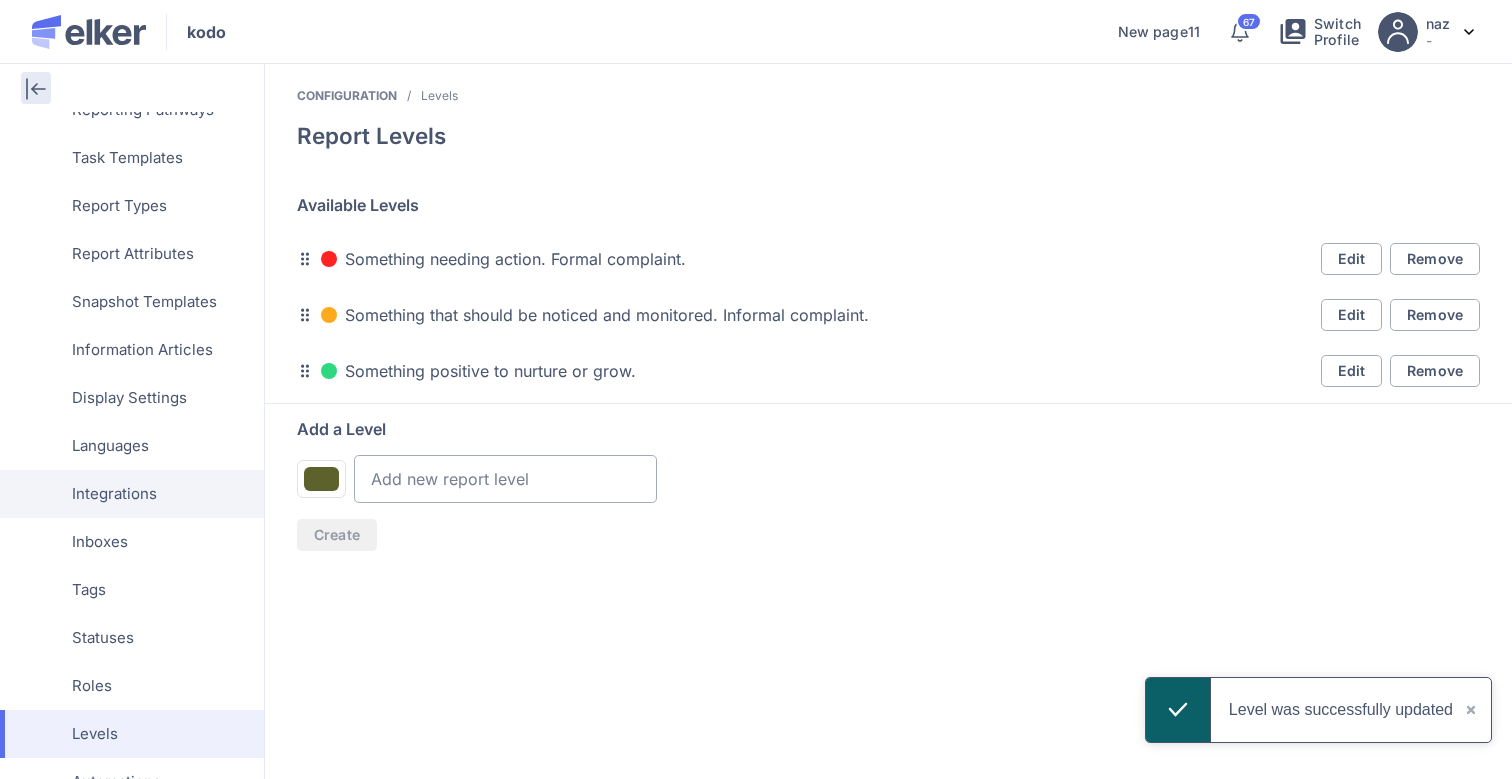 scroll, scrollTop: 651, scrollLeft: 0, axis: vertical 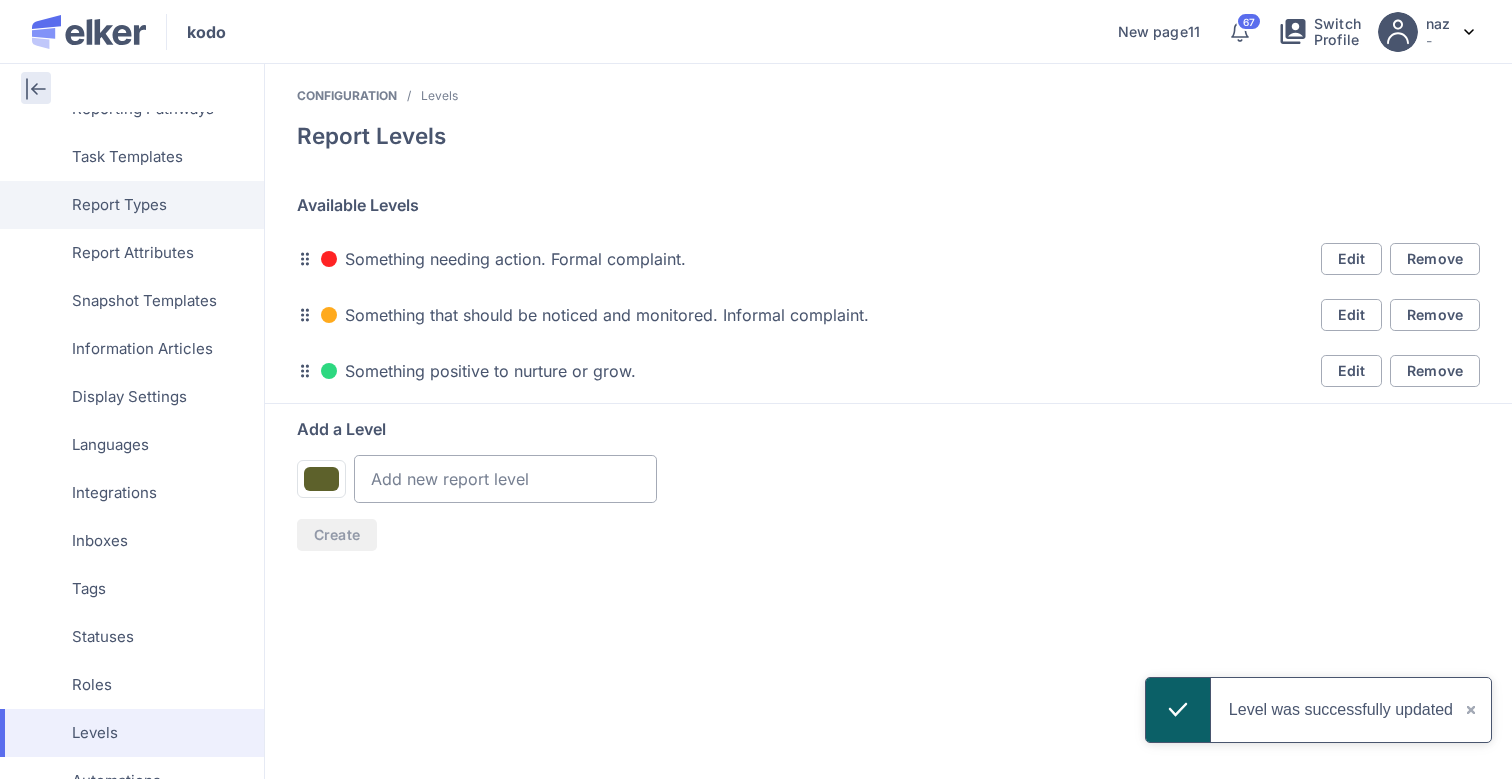 click on "Report Types" at bounding box center [119, 205] 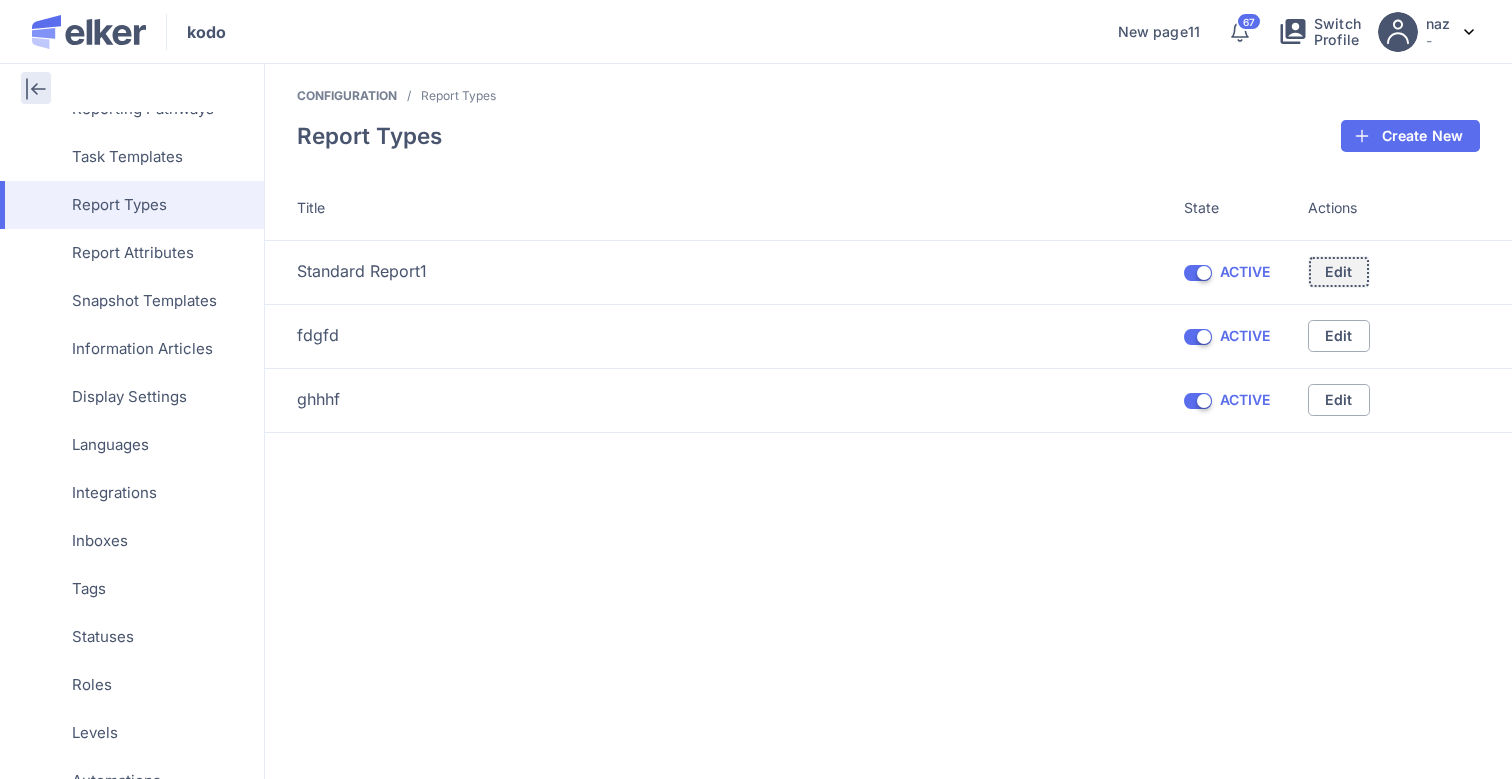 click on "Edit" 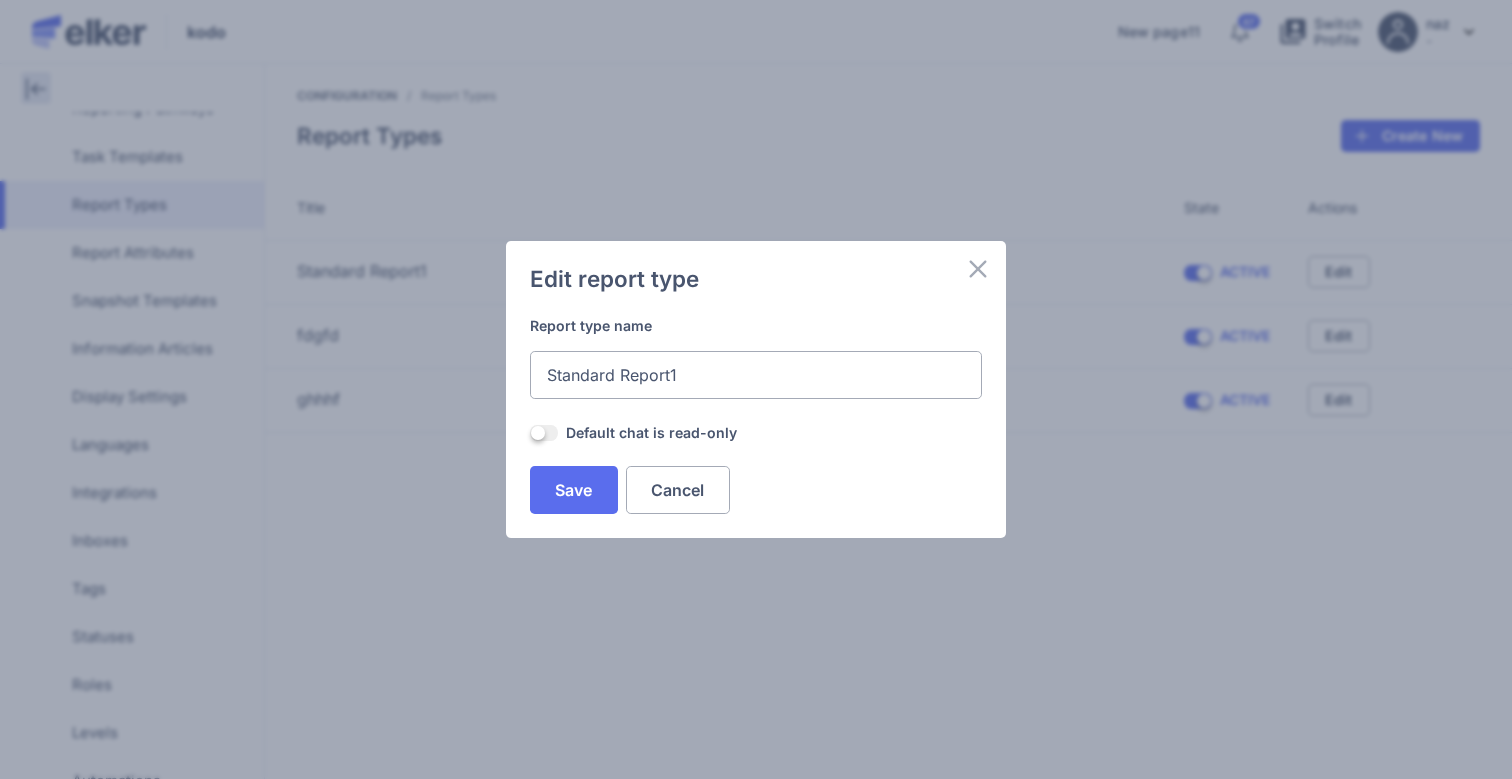 click on "Standard Report1" 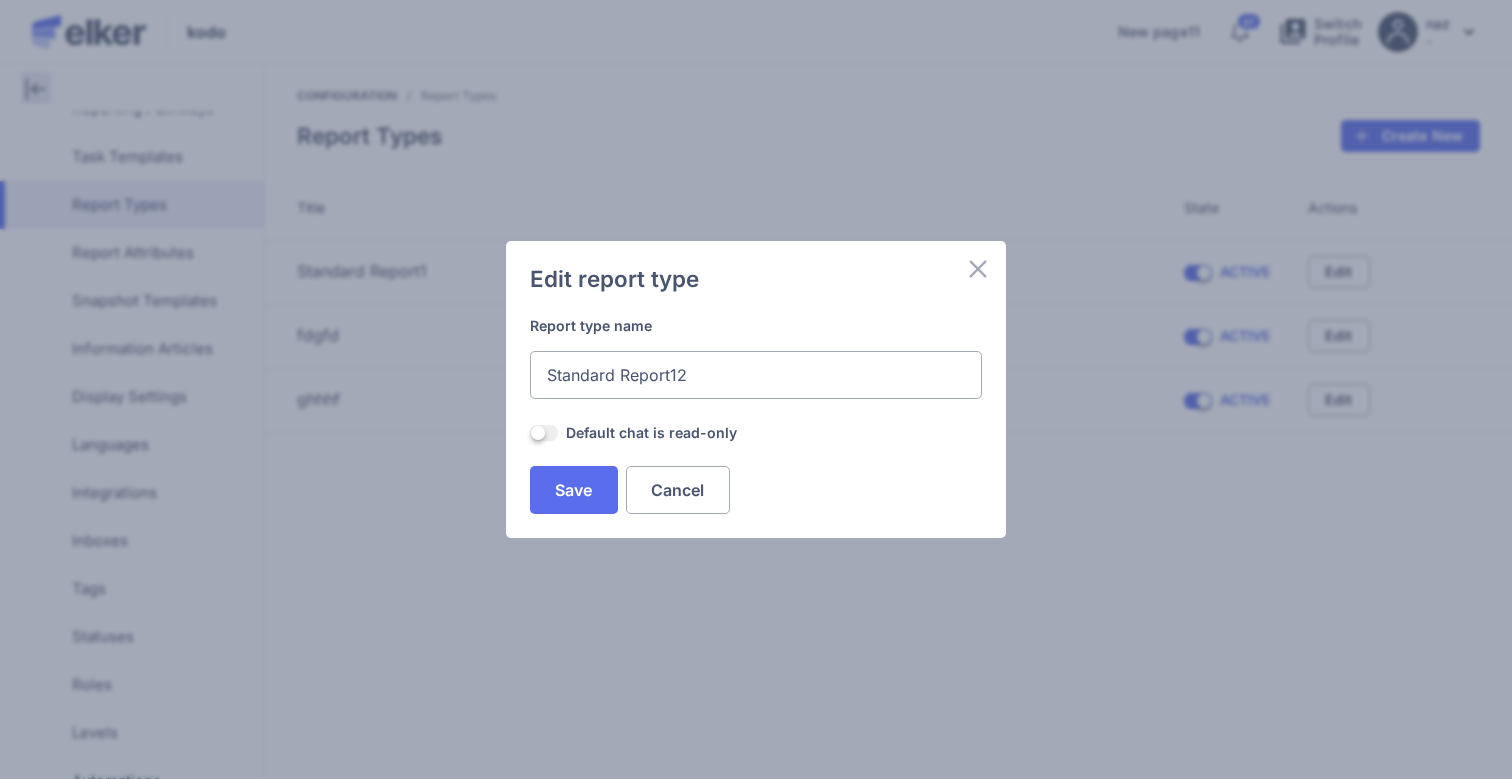 type on "Standard Report123" 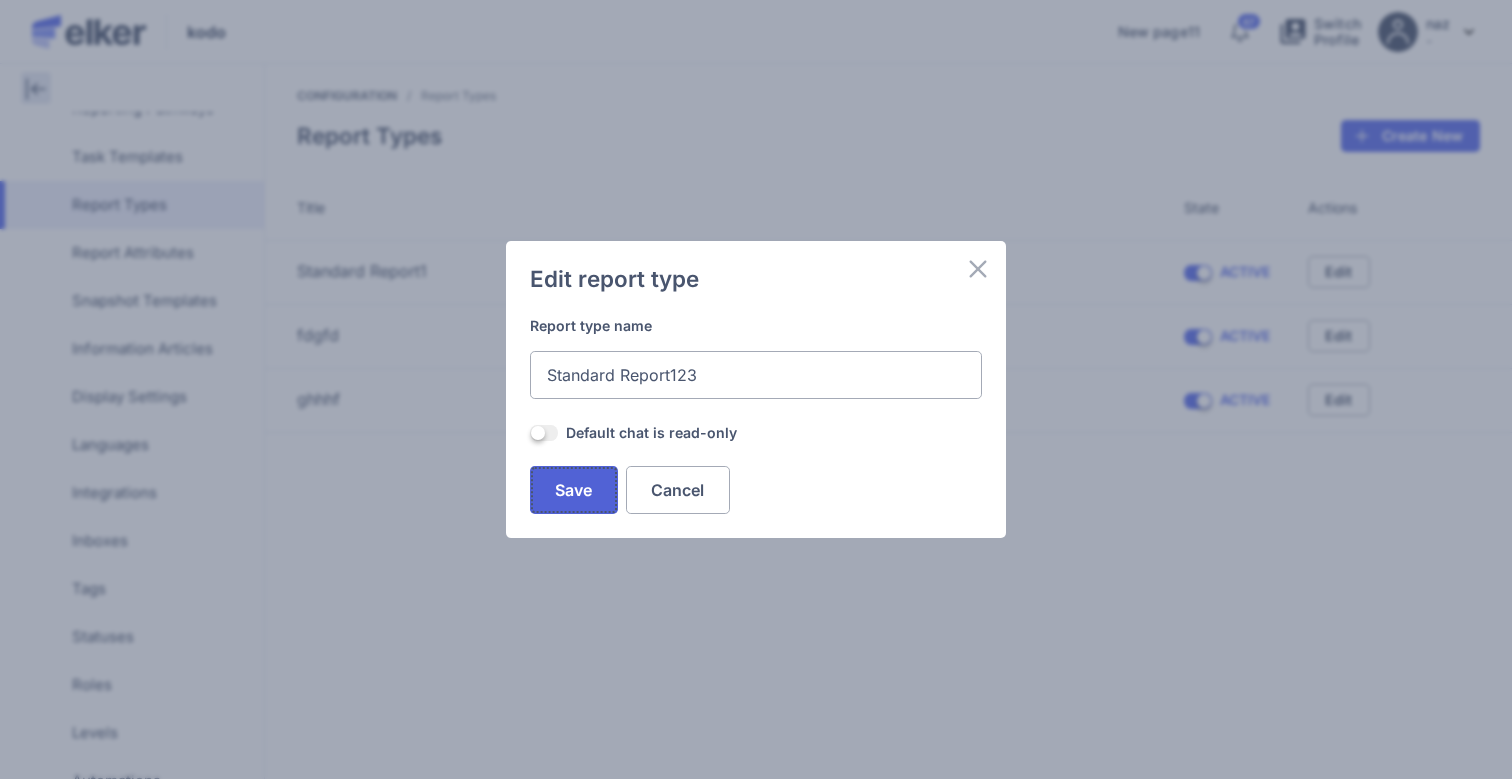 click on "Save" at bounding box center [574, 490] 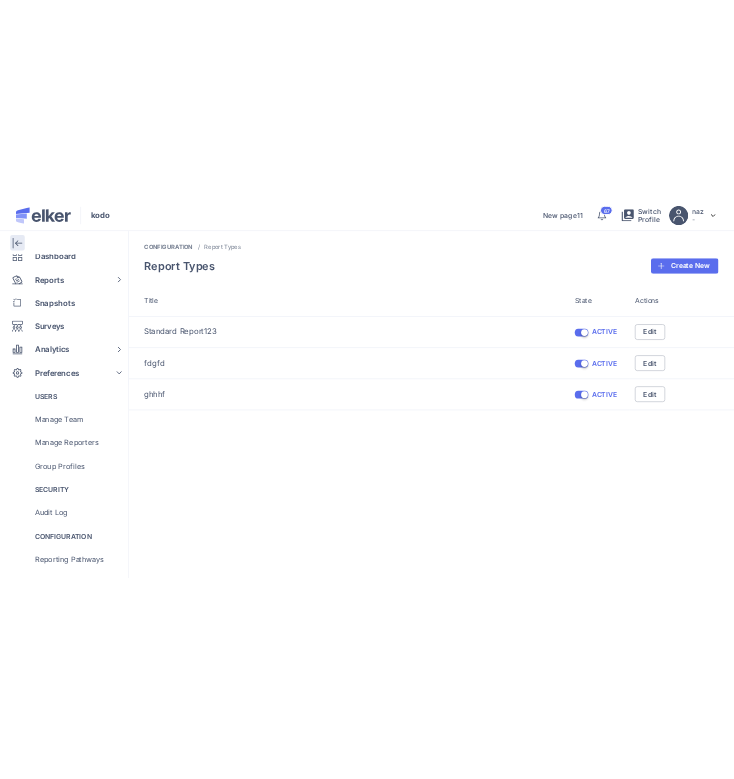 scroll, scrollTop: 0, scrollLeft: 0, axis: both 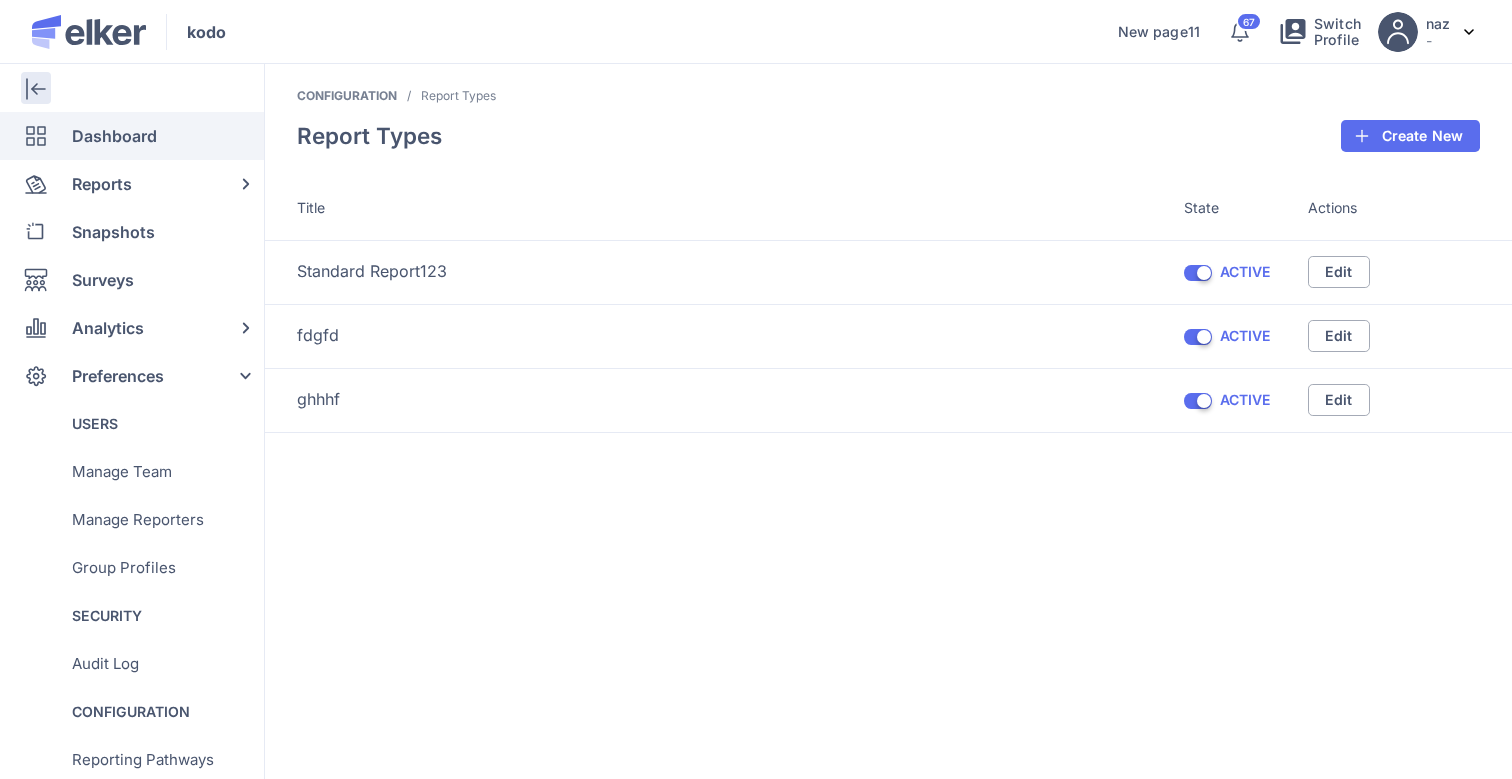 click on "Dashboard" at bounding box center [114, 136] 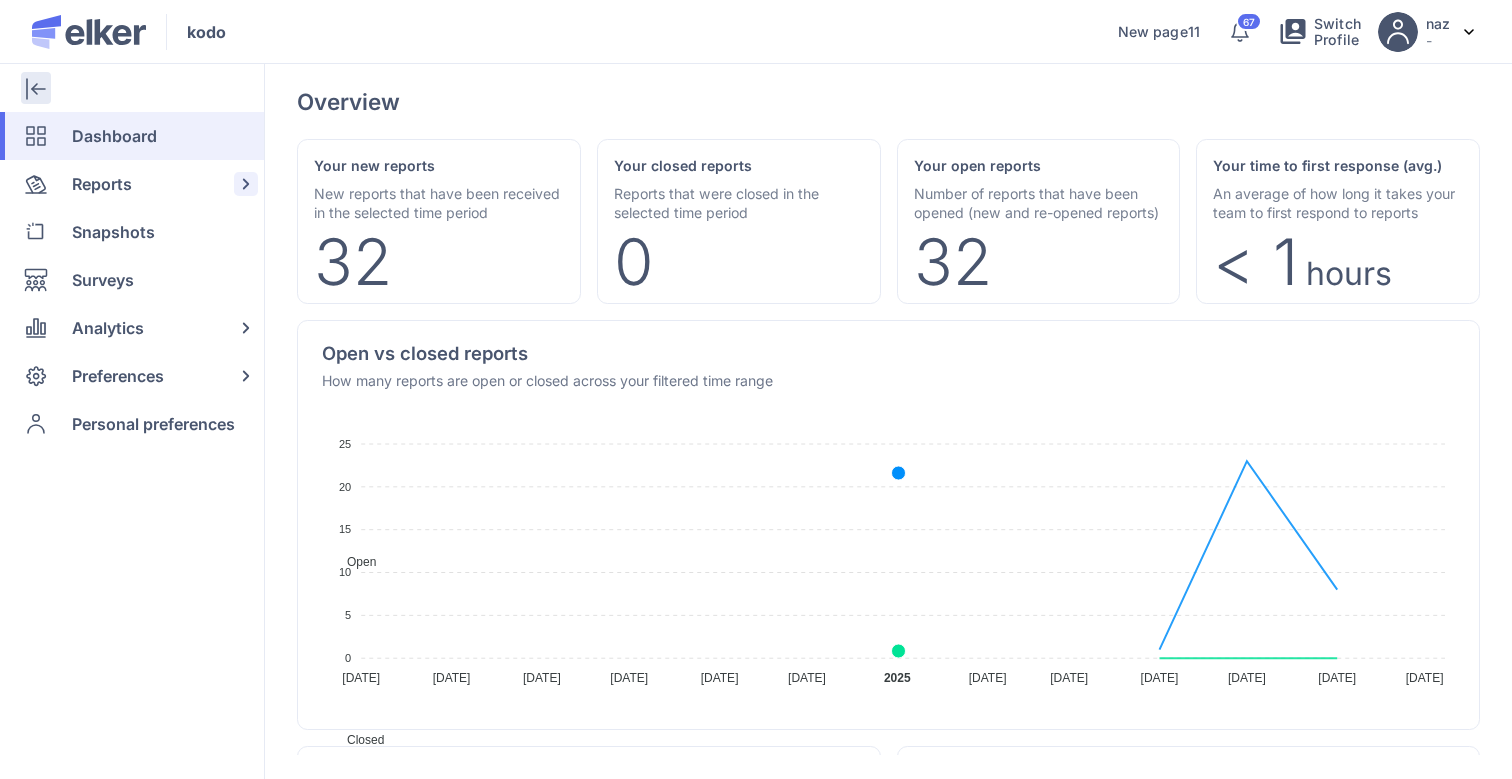 click on "Reports" 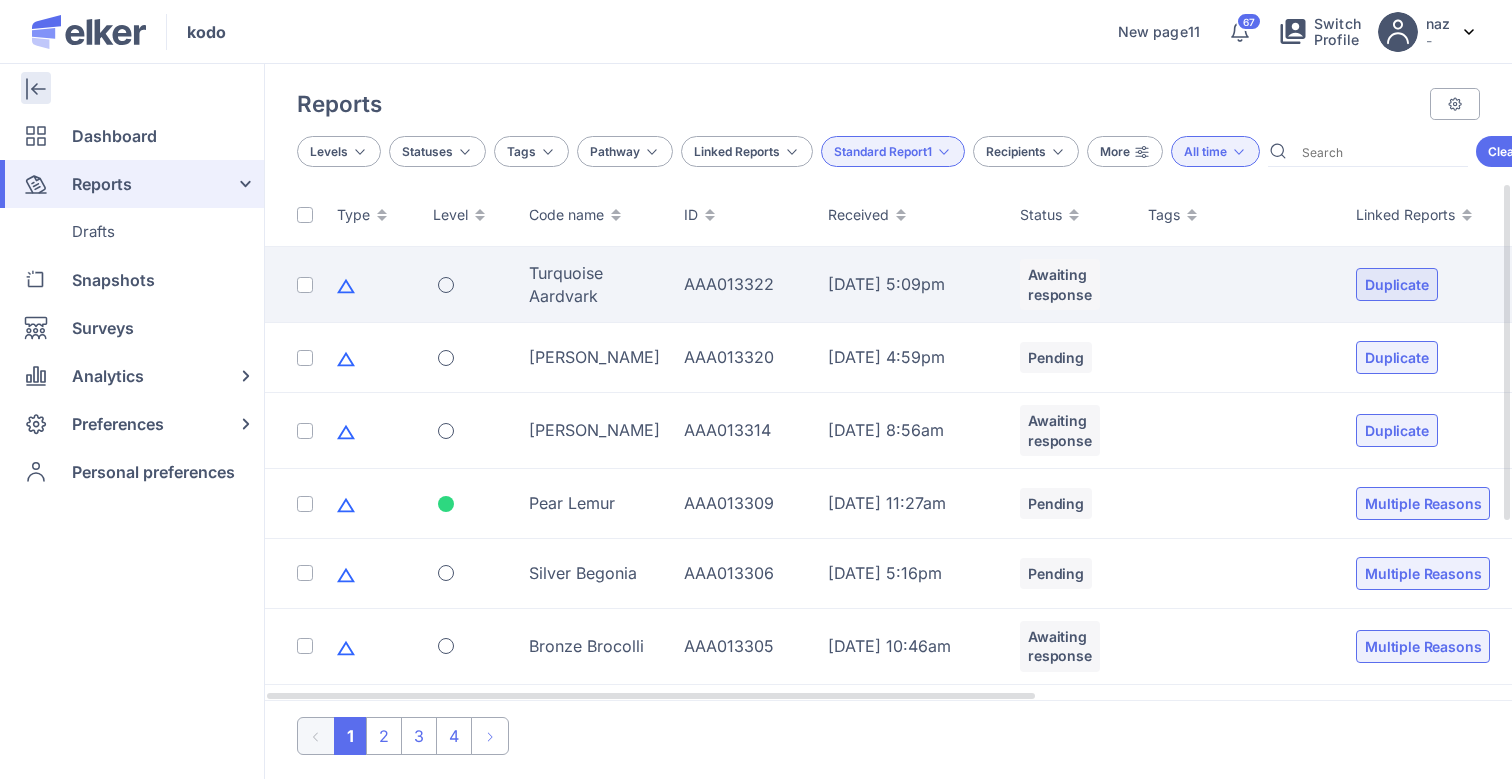 click on "Turquoise Aardvark" 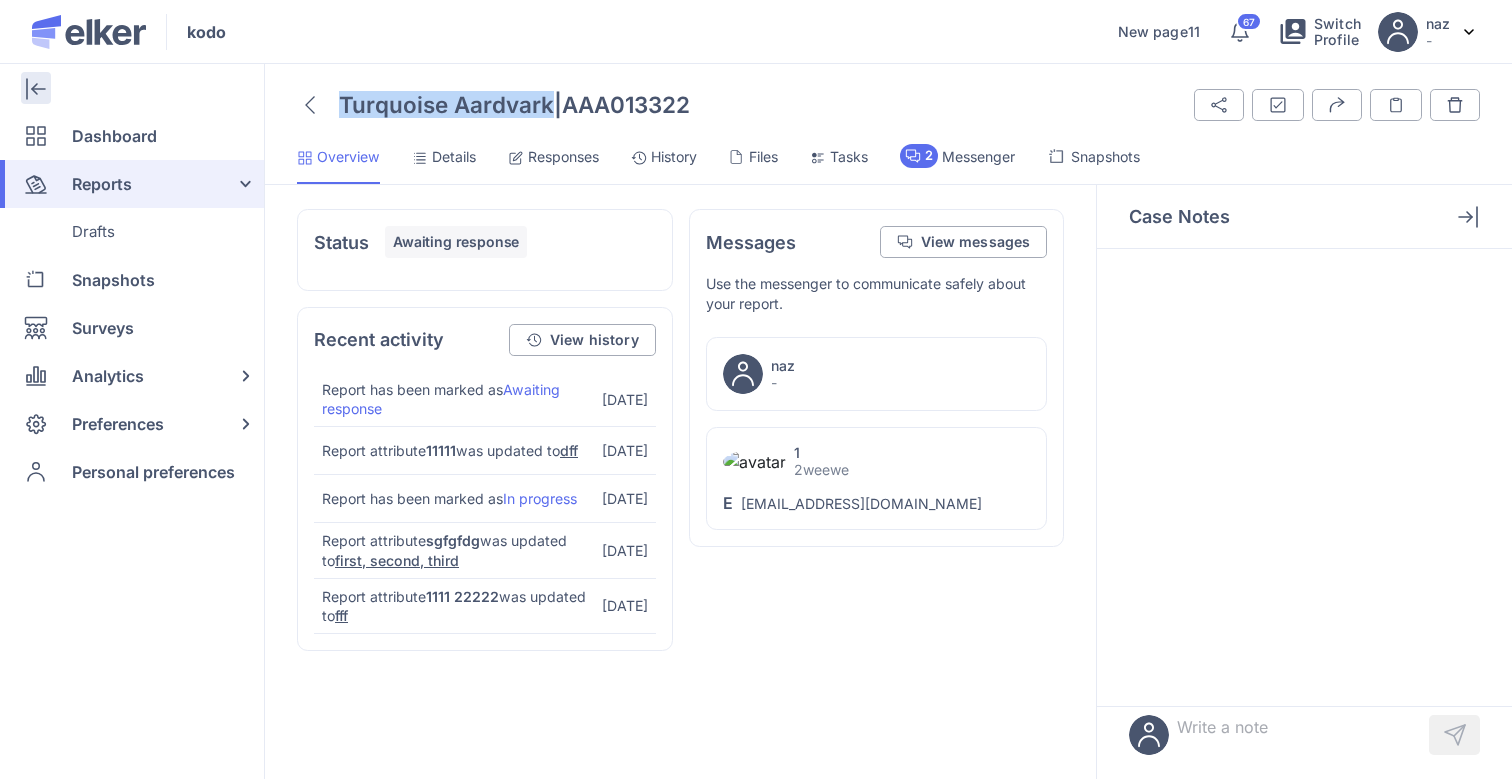 drag, startPoint x: 335, startPoint y: 108, endPoint x: 554, endPoint y: 113, distance: 219.05707 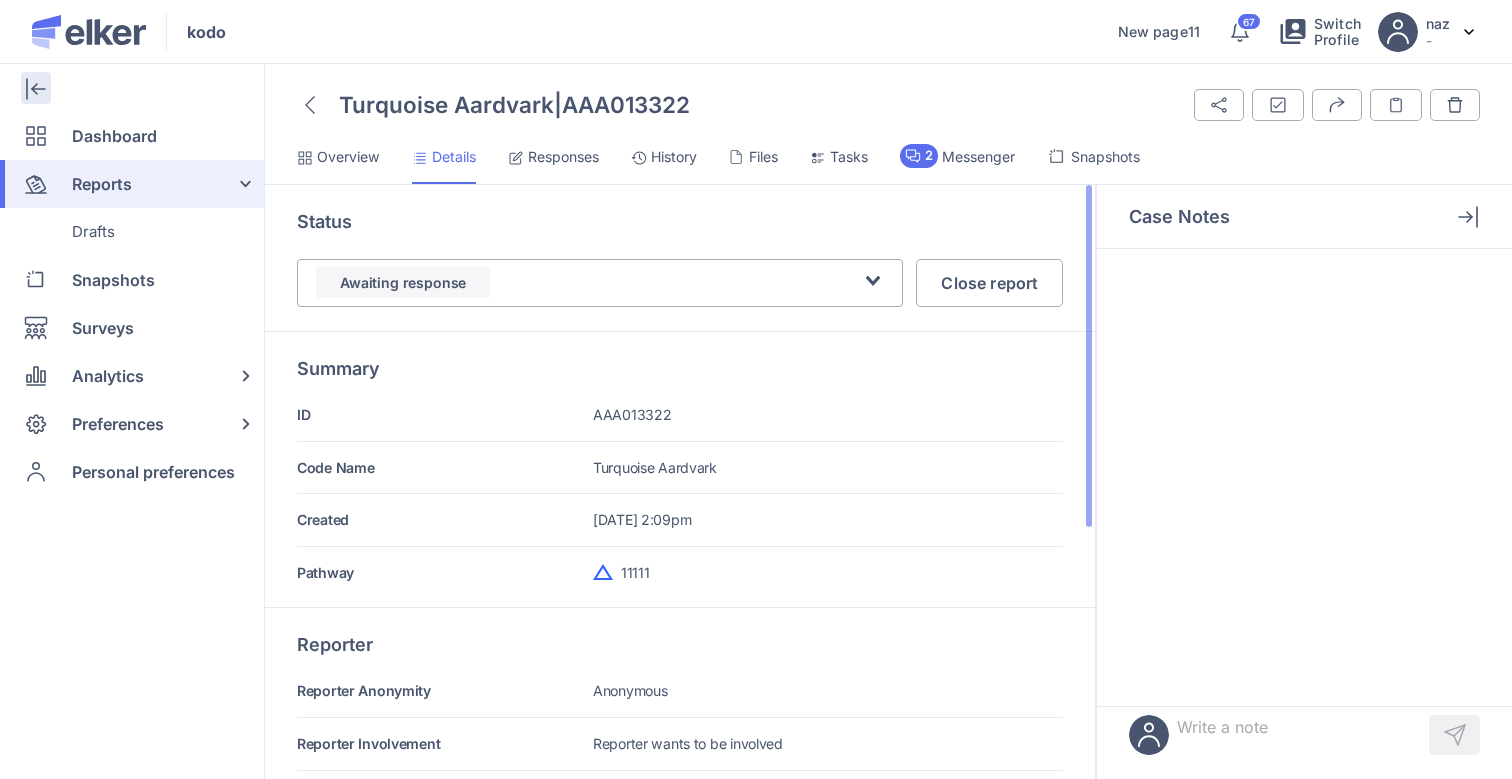 click on "Awaiting response" at bounding box center (588, 282) 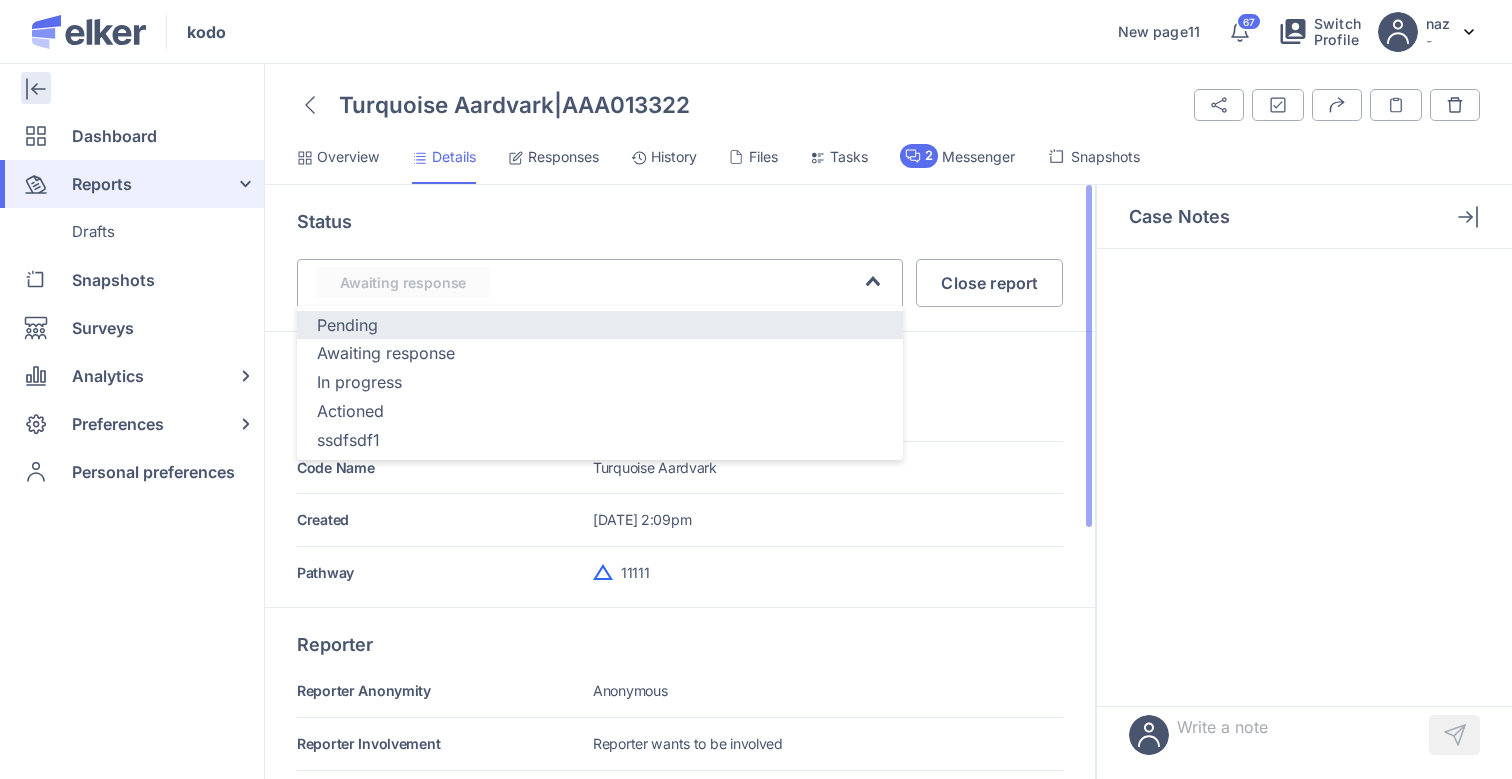 click on "Pending" 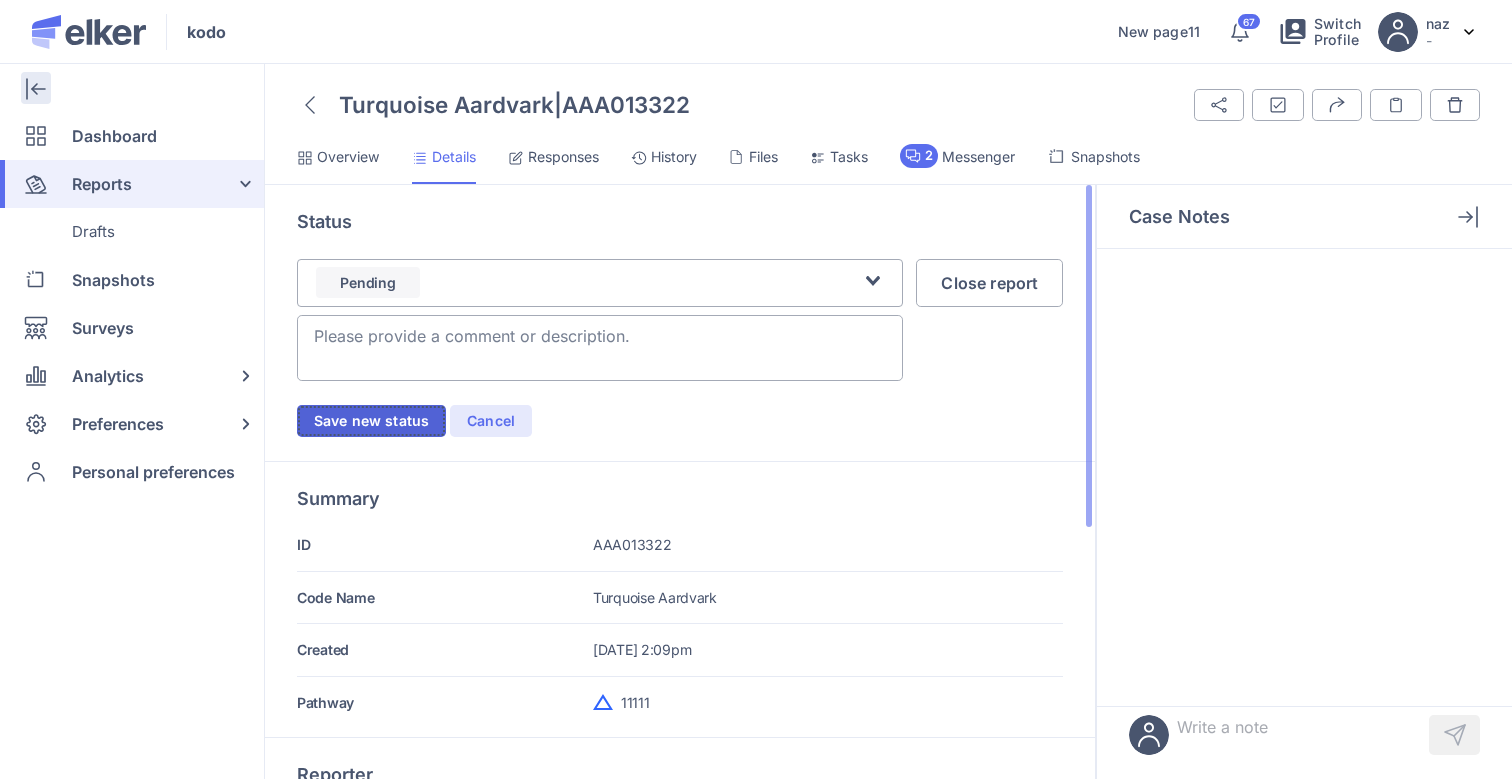 click on "Save new status" at bounding box center (371, 421) 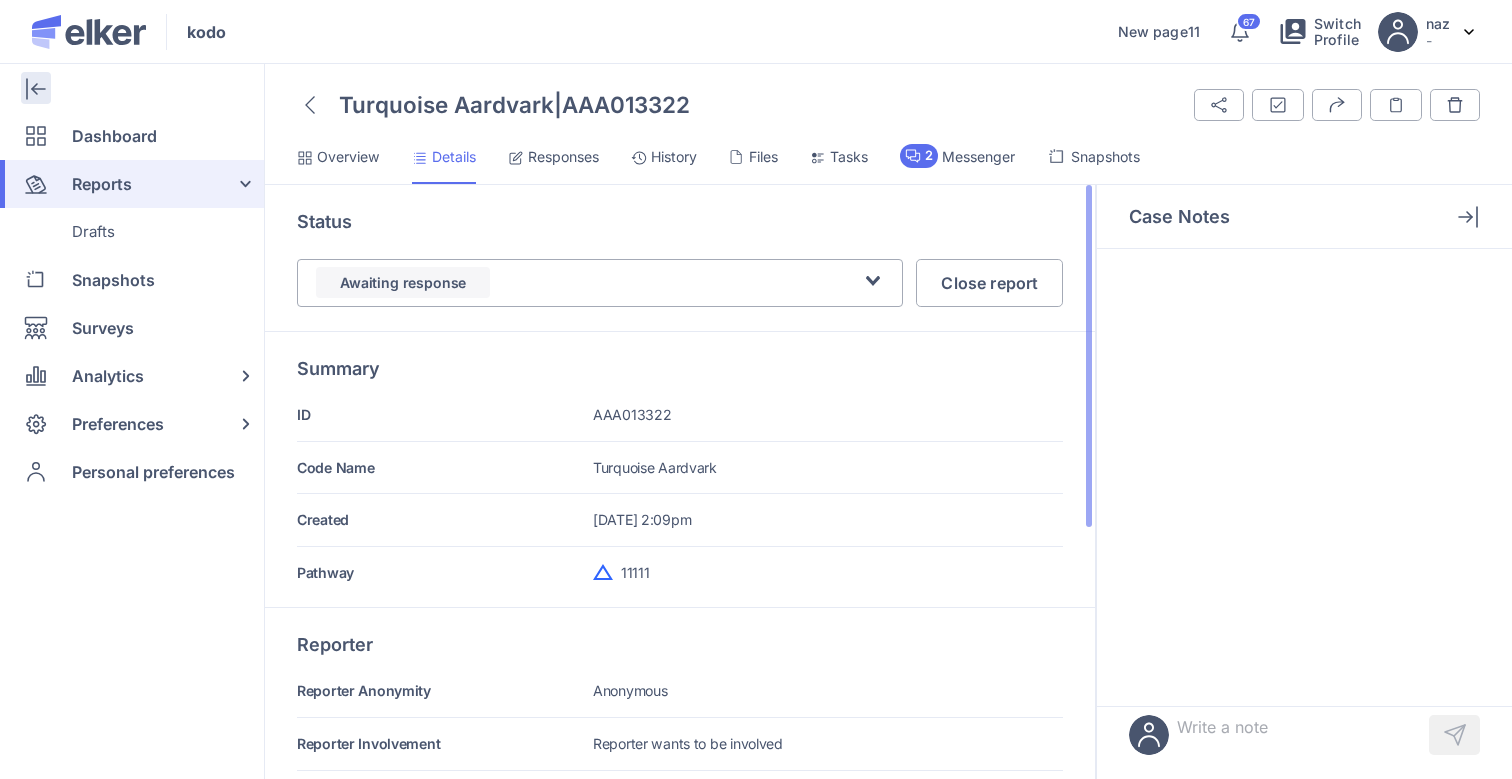 click on "Awaiting response" at bounding box center (588, 282) 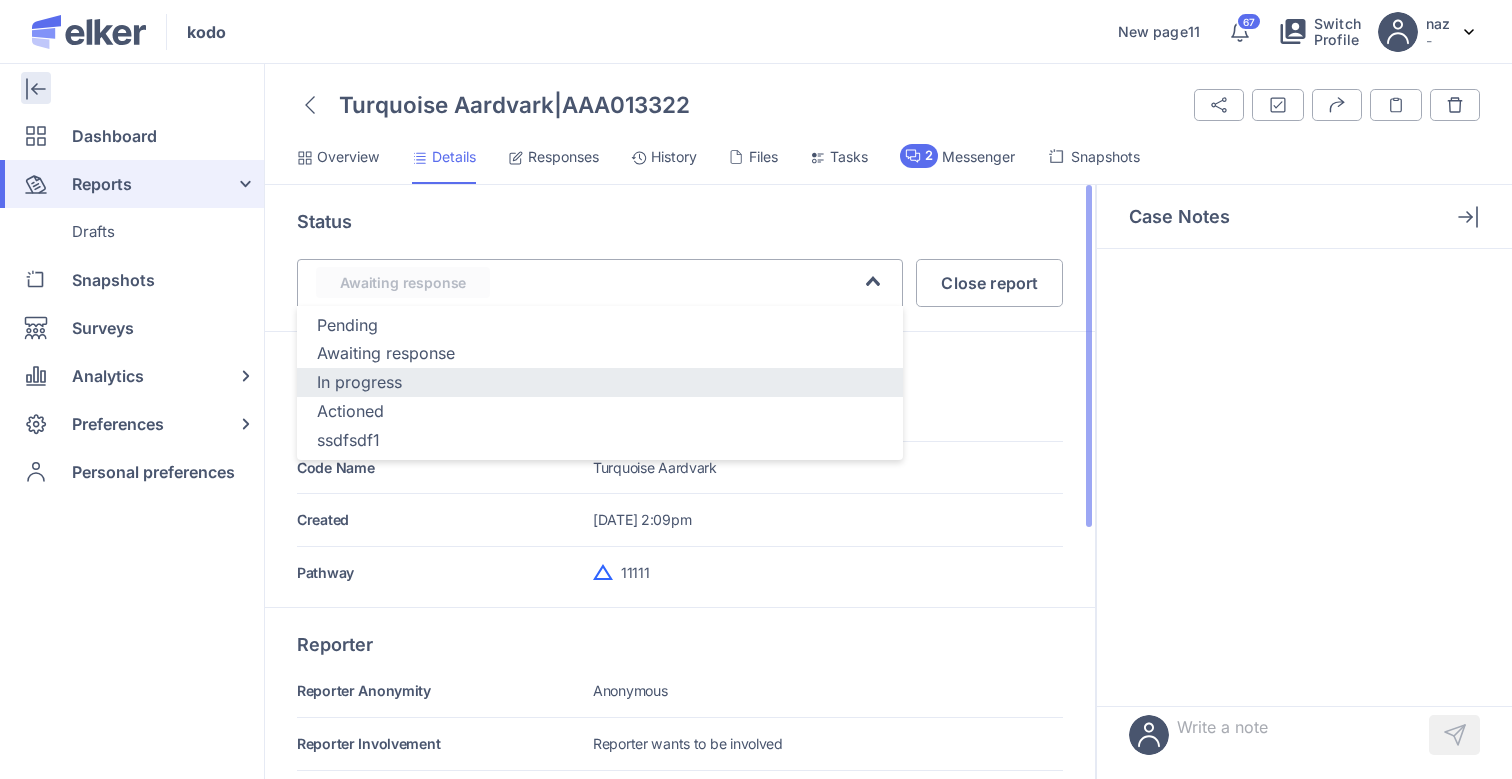click on "In progress" 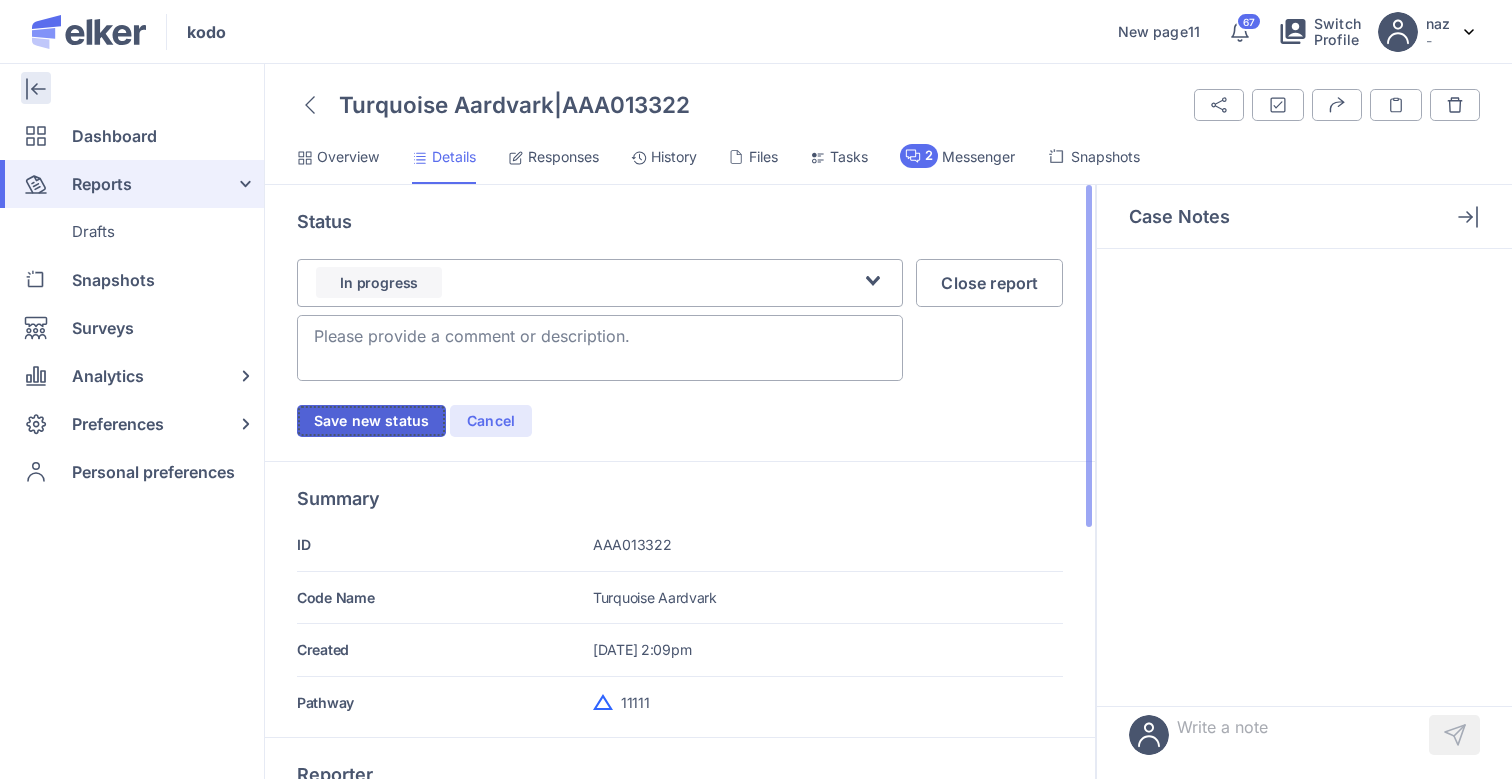 click on "Save new status" at bounding box center (371, 421) 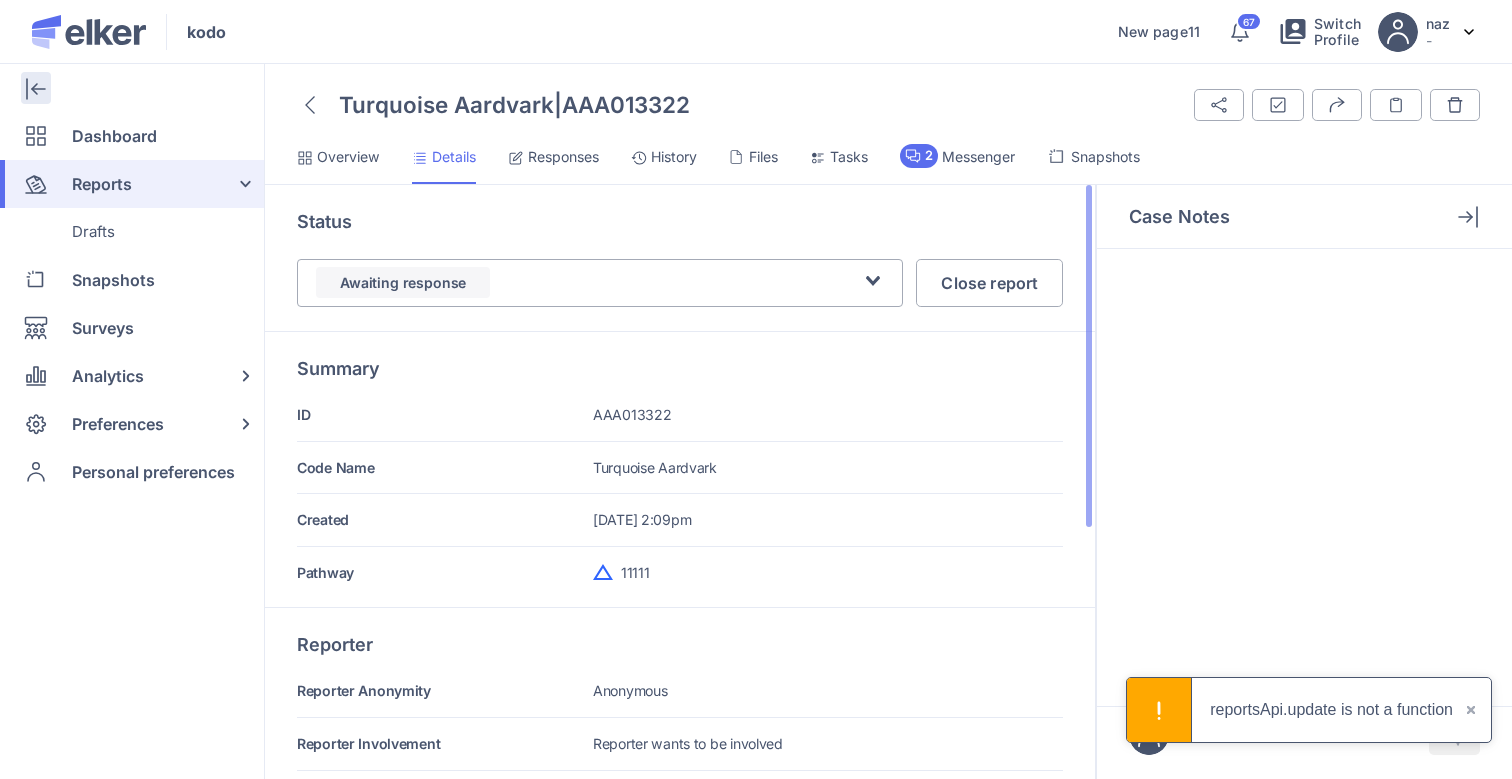 click on "reportsApi.update is not a function" at bounding box center [1331, 710] 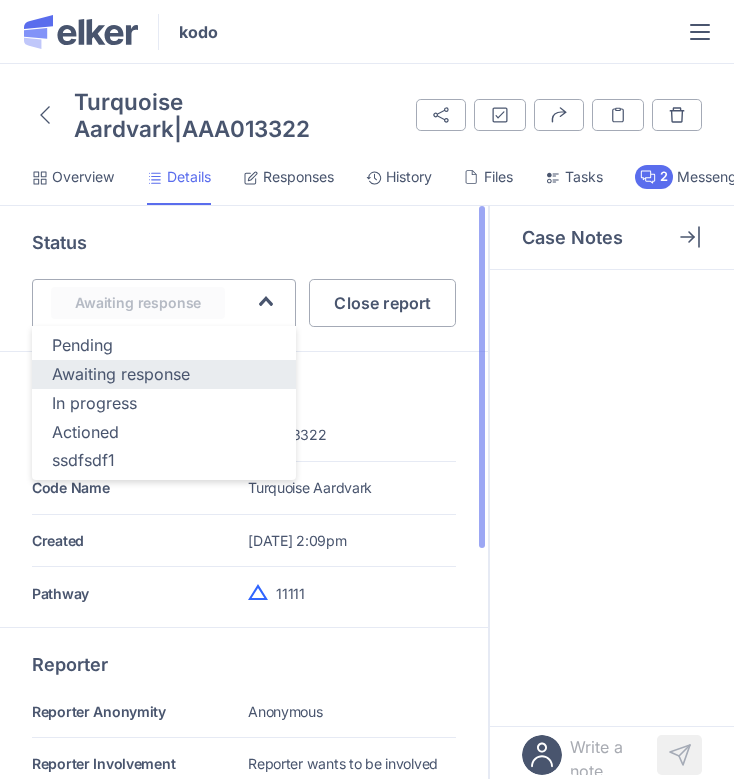 click 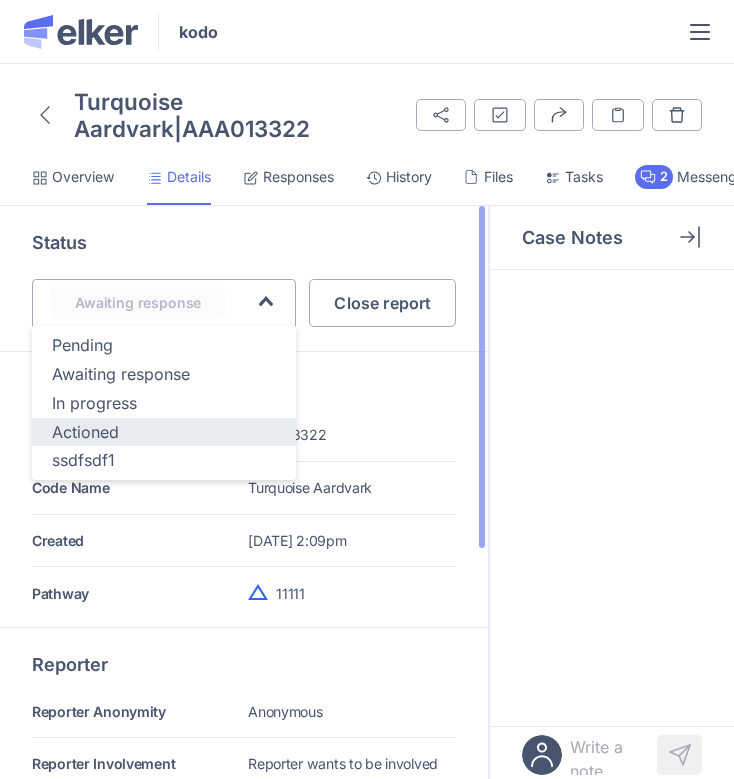 click on "Actioned" 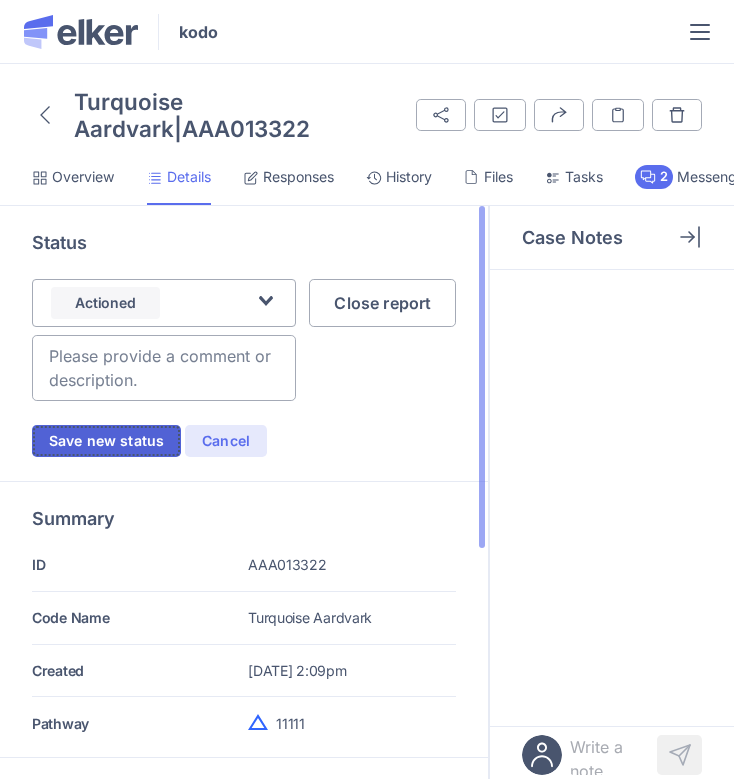 click on "Save new status" at bounding box center (106, 441) 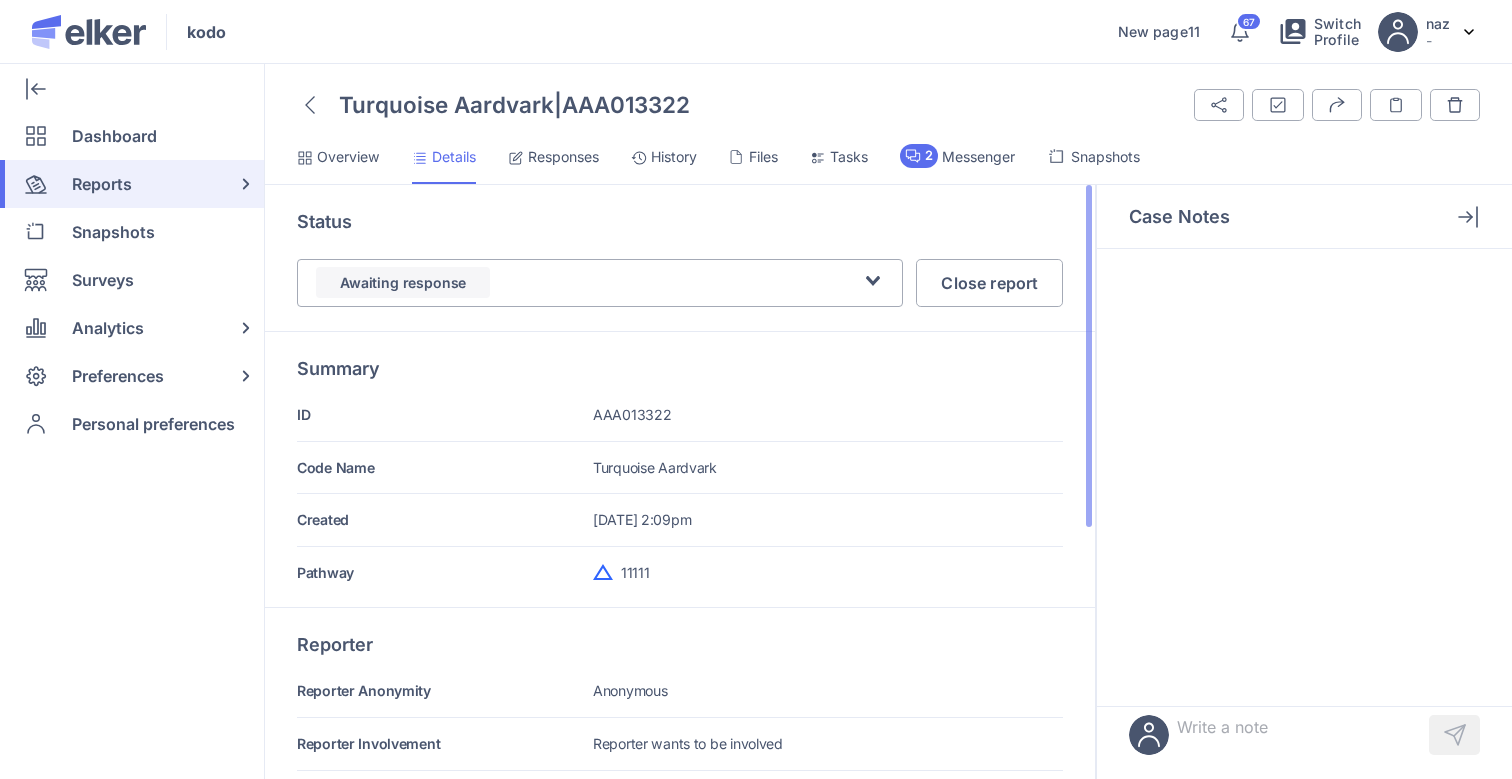 scroll, scrollTop: 0, scrollLeft: 0, axis: both 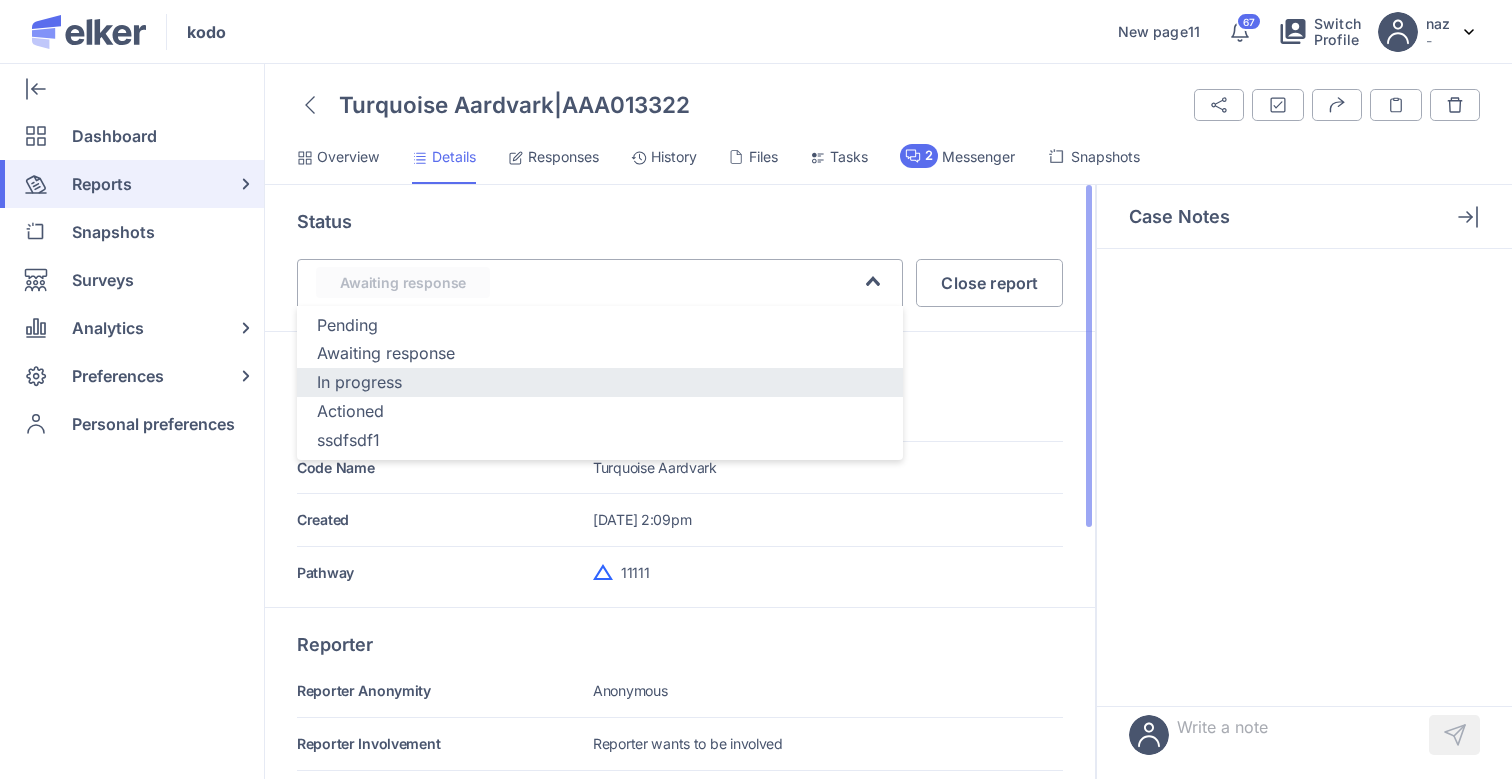click on "In progress" 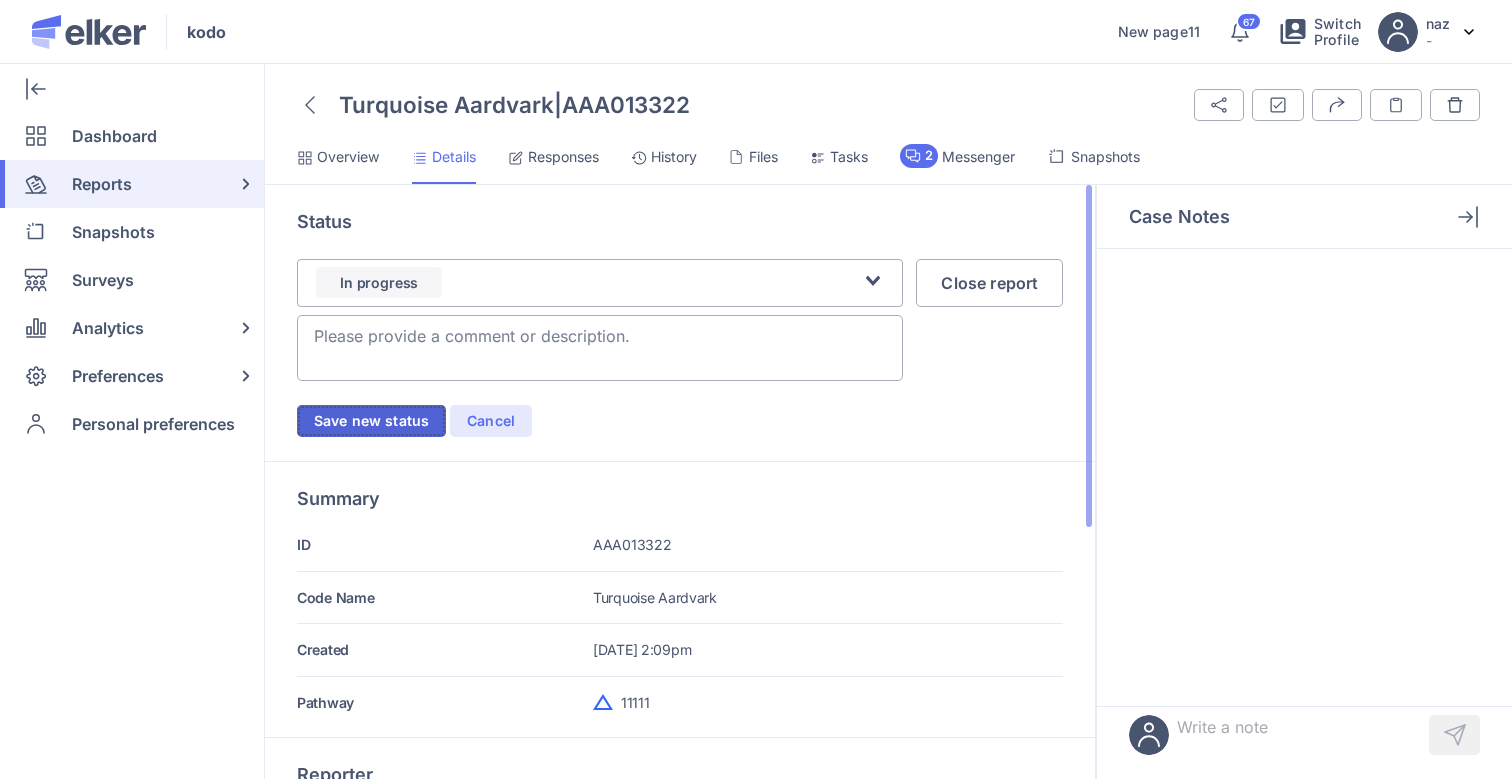 click on "Save new status" at bounding box center (371, 421) 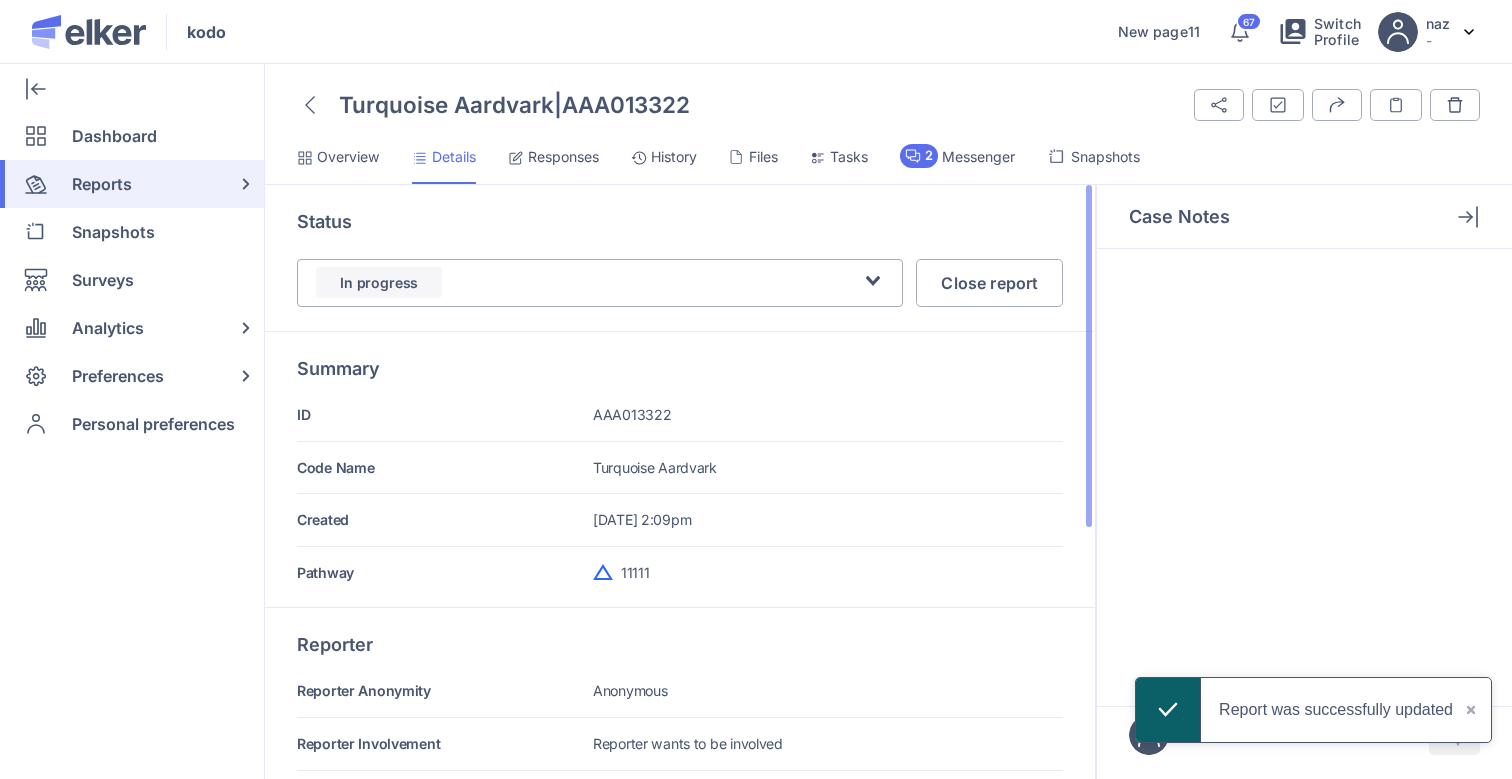 click on "Responses" at bounding box center [563, 157] 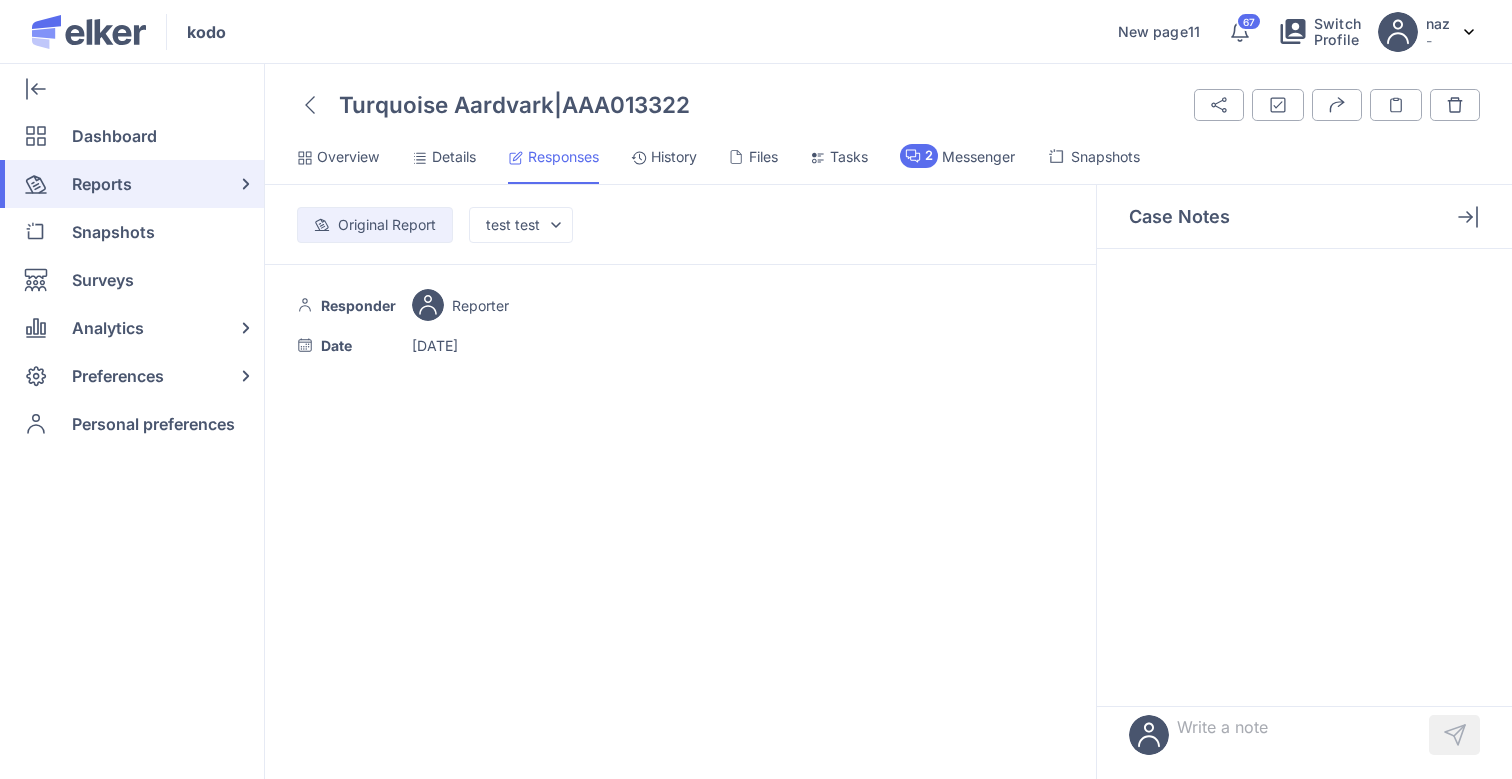 click at bounding box center [641, 157] 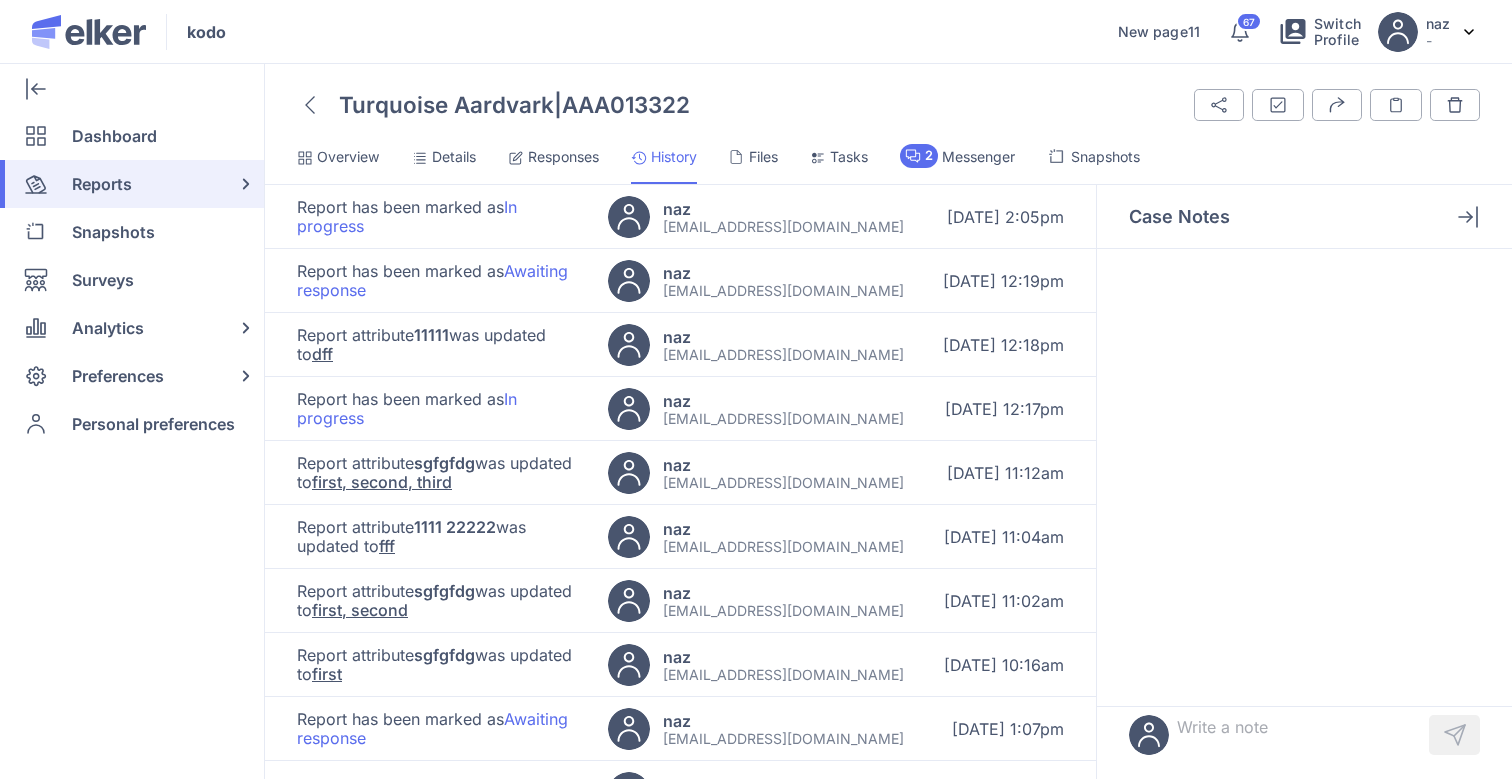 click on "Files" at bounding box center (763, 157) 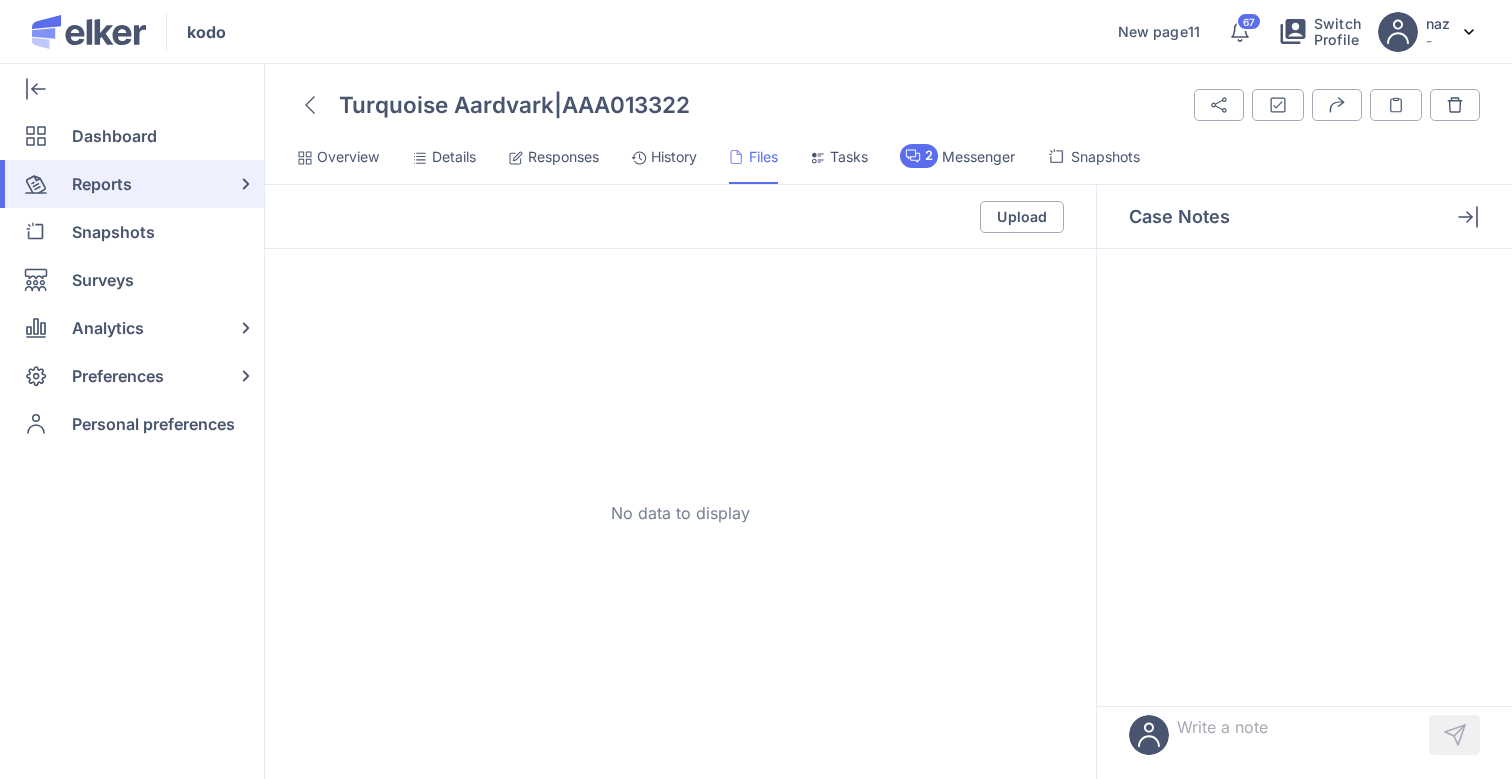 click on "Tasks" at bounding box center (849, 157) 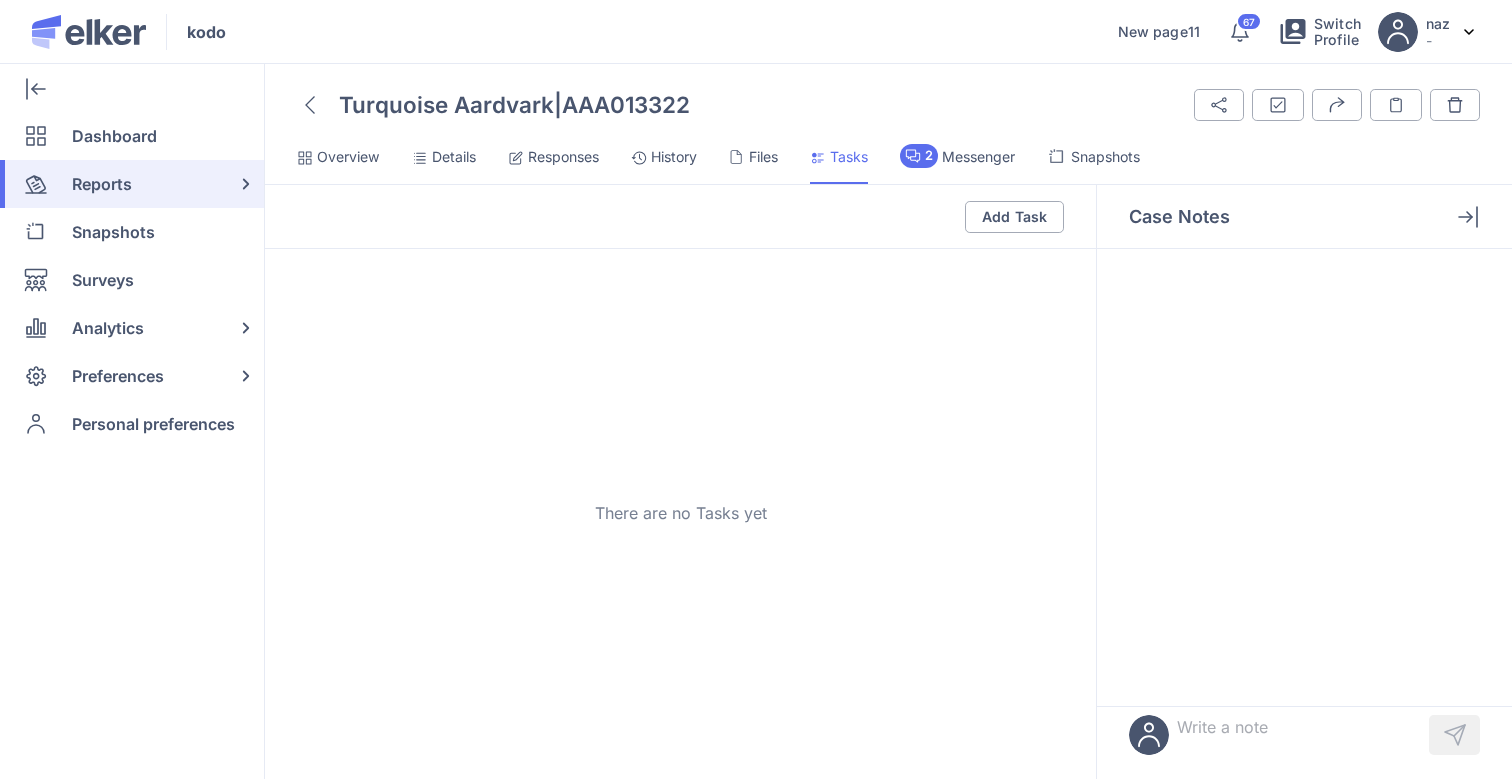 click on "Snapshots" 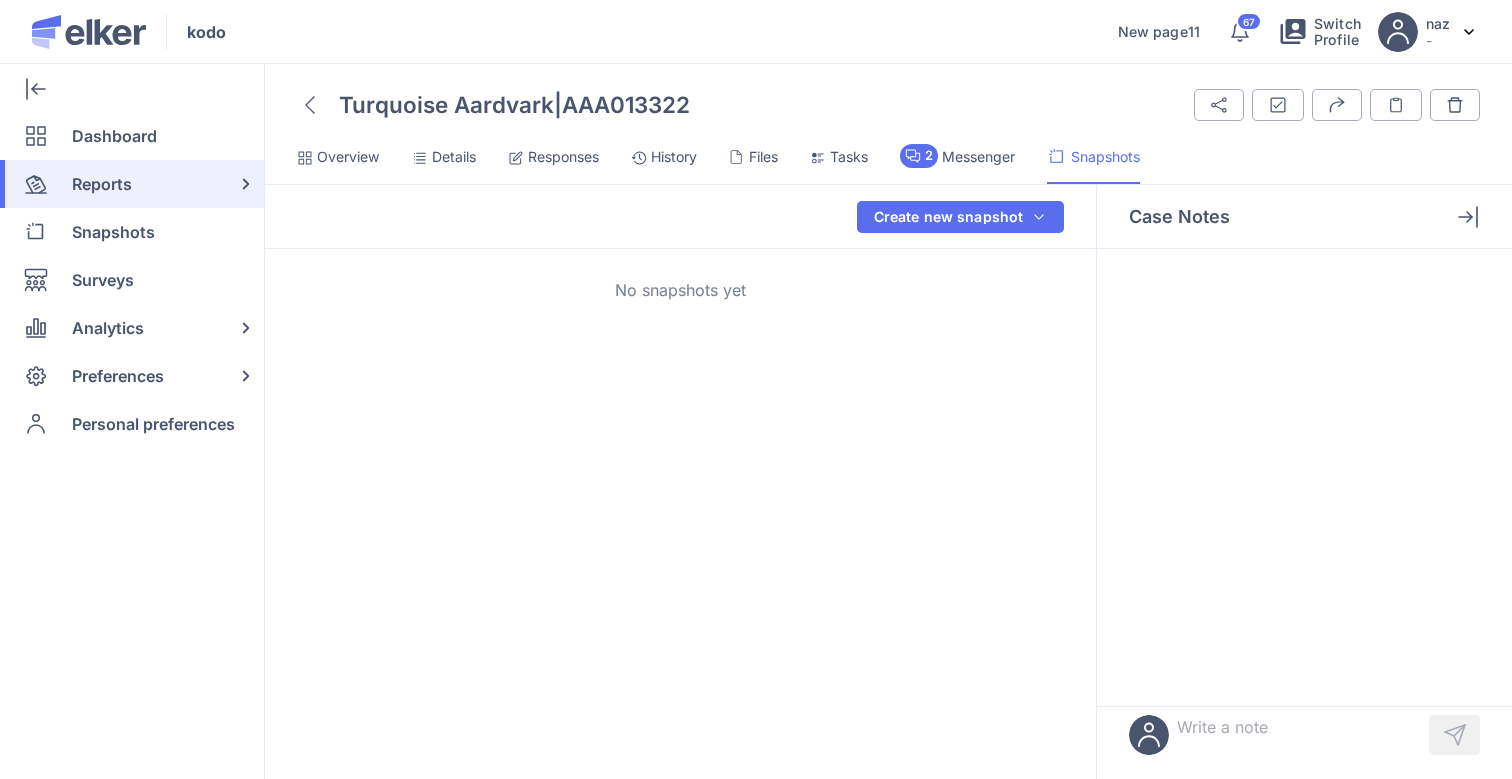 click on "Messenger" at bounding box center [978, 157] 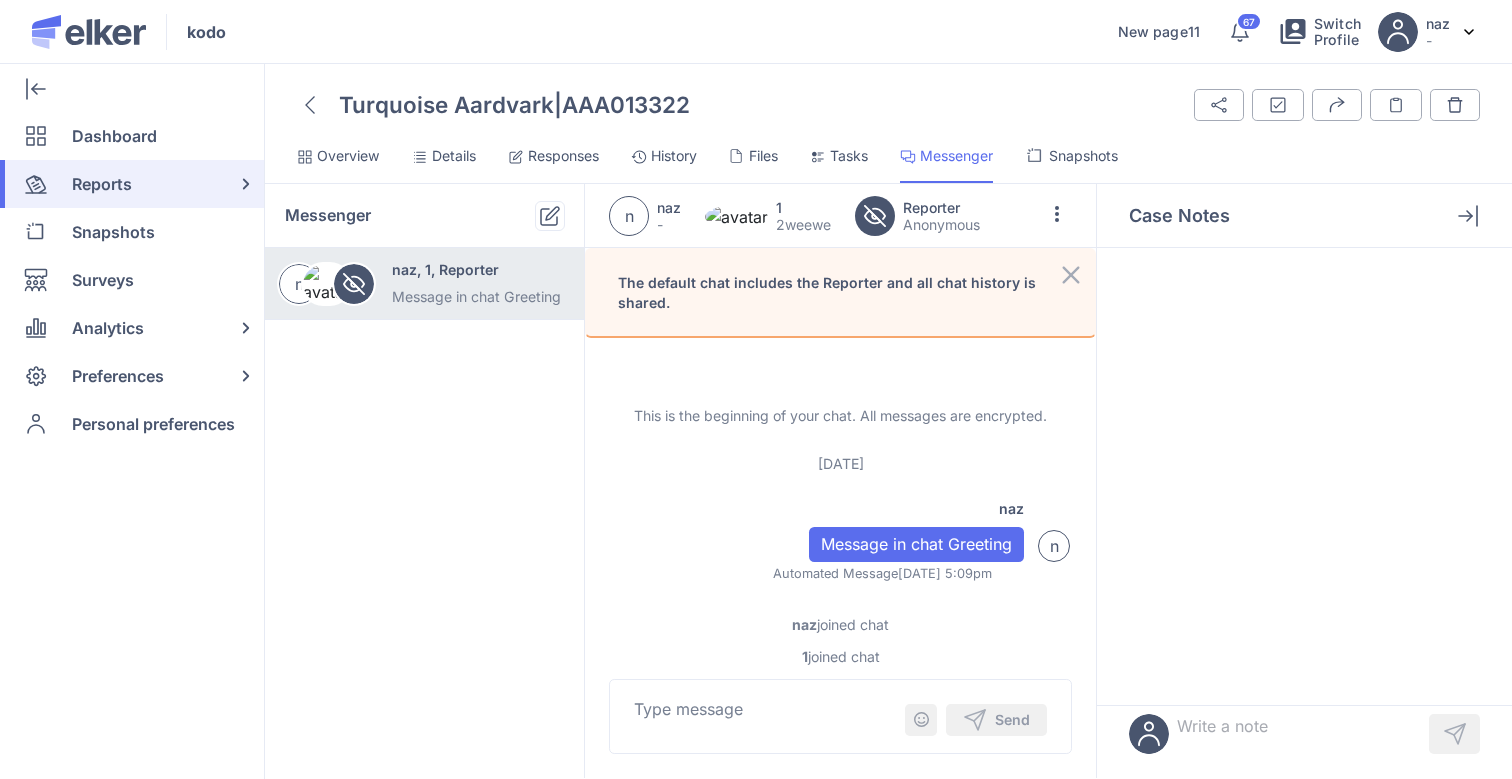 click on "Turquoise Aardvark  |  AAA013322
Share
Attributes and Tags
Export
Case Notes
n n" at bounding box center (888, 433) 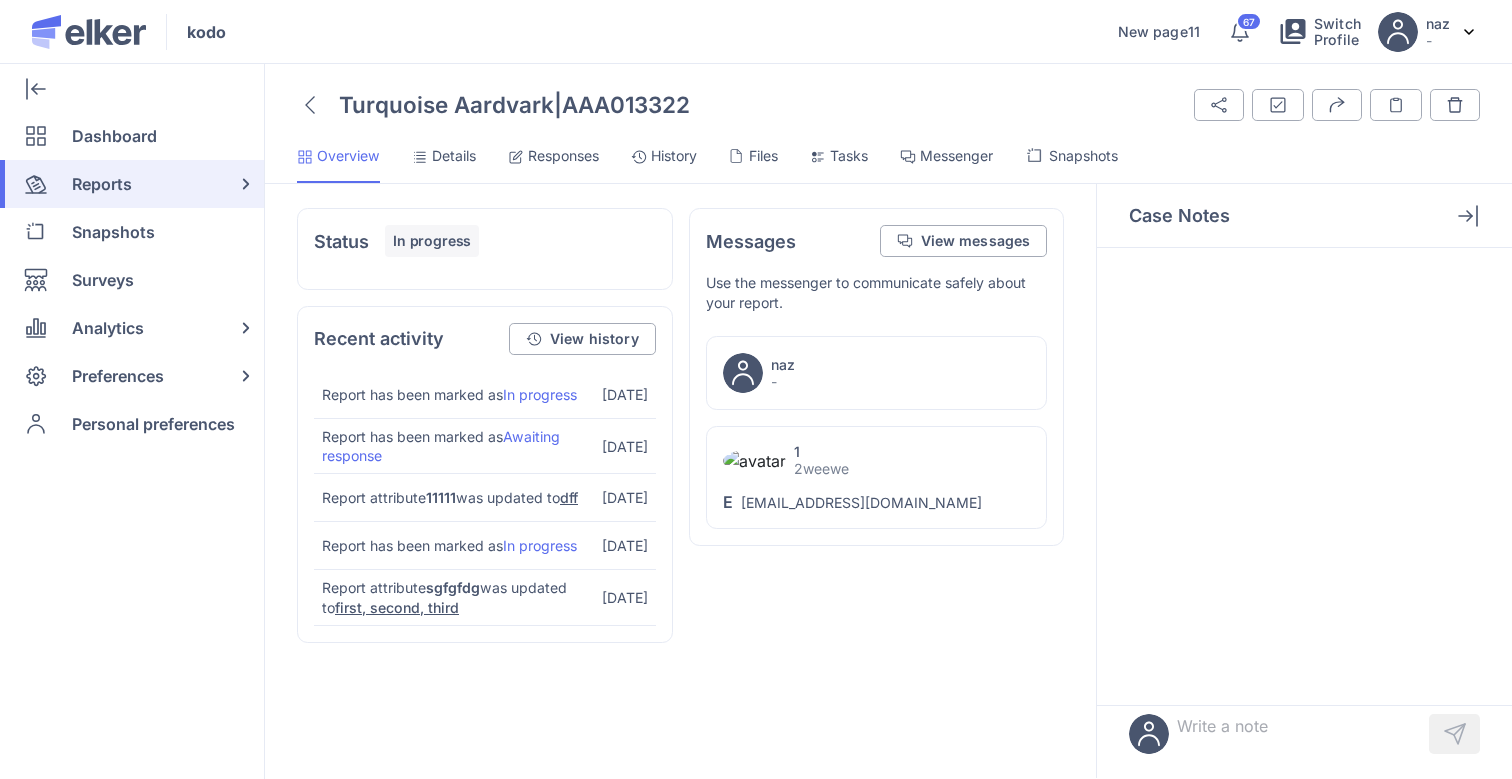 click at bounding box center (310, 105) 